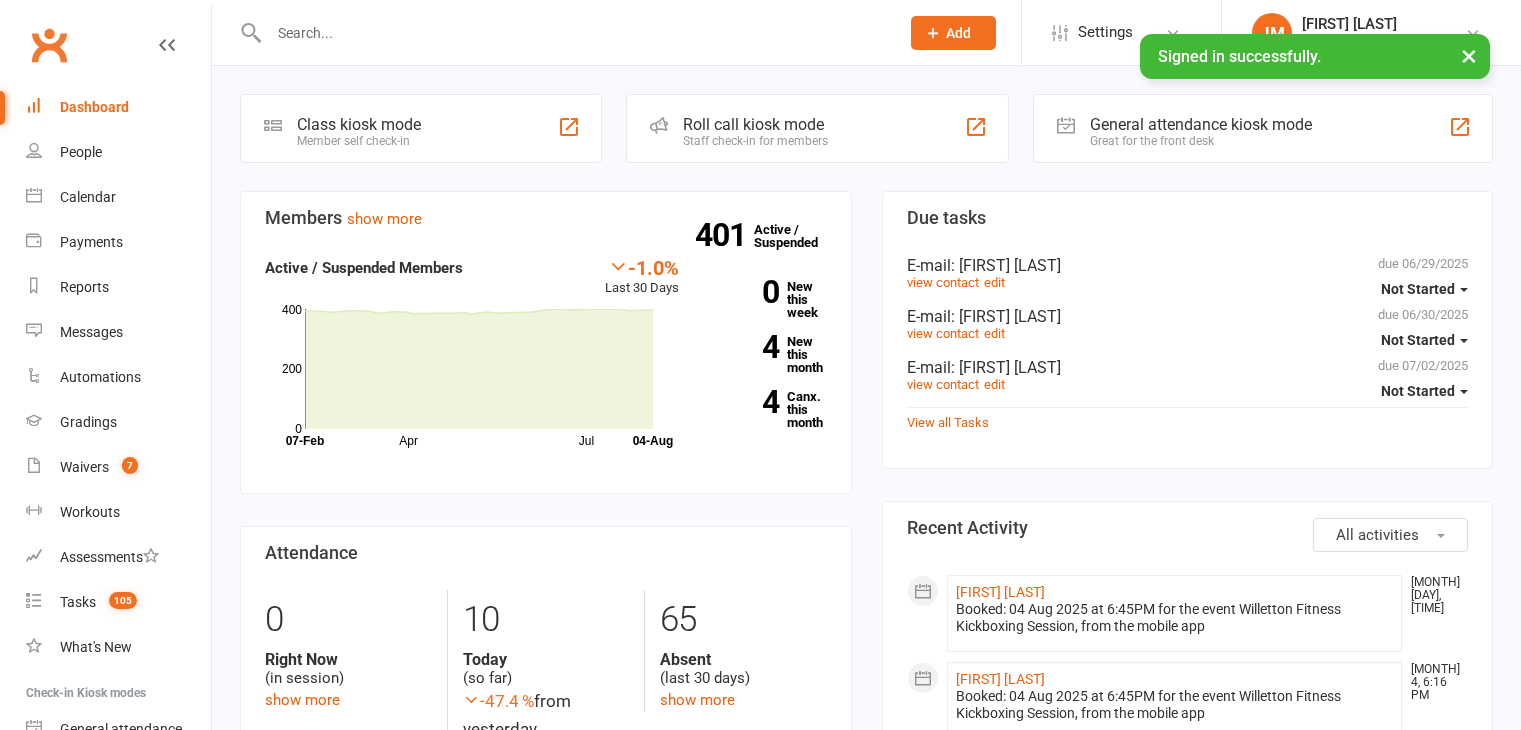 click on "Waivers" at bounding box center [84, 467] 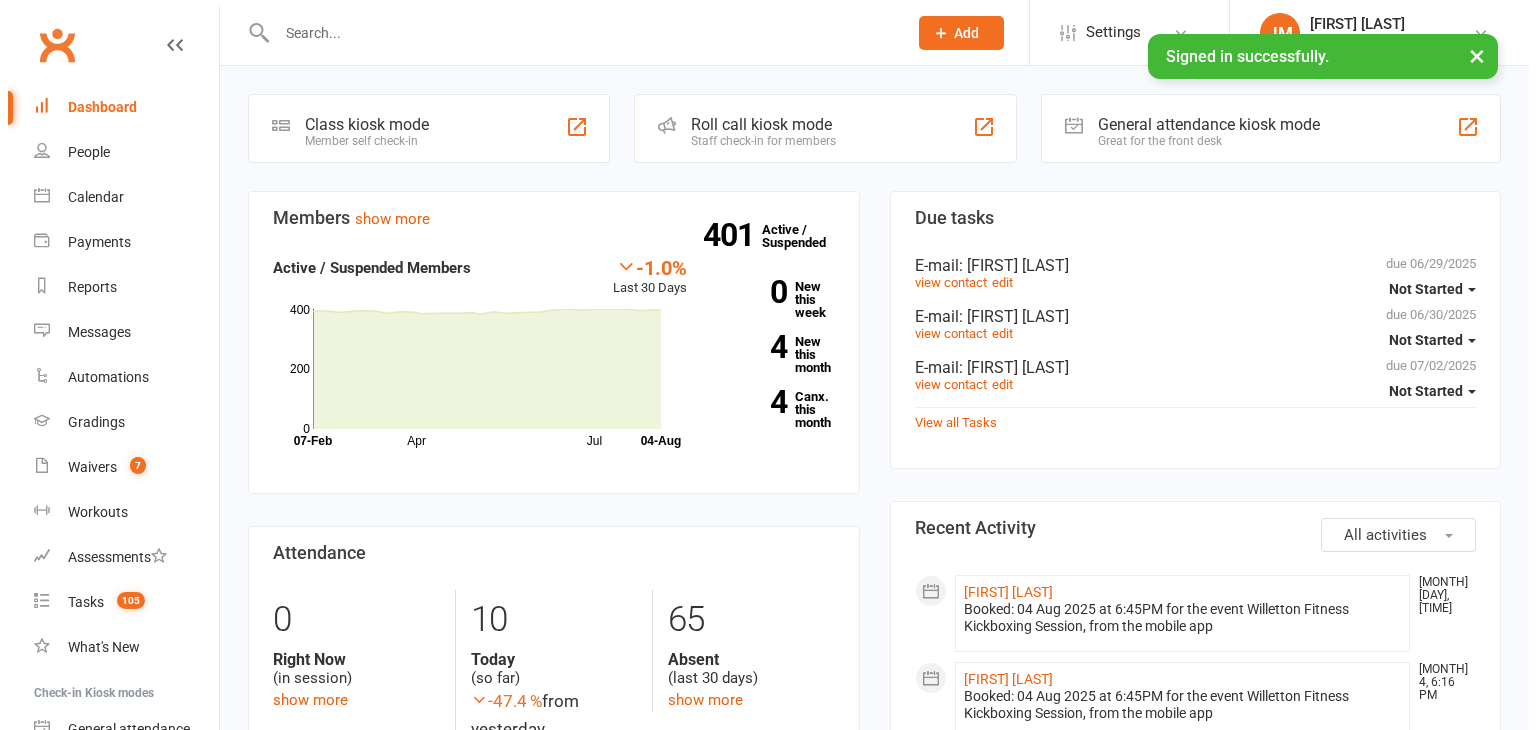scroll, scrollTop: 0, scrollLeft: 0, axis: both 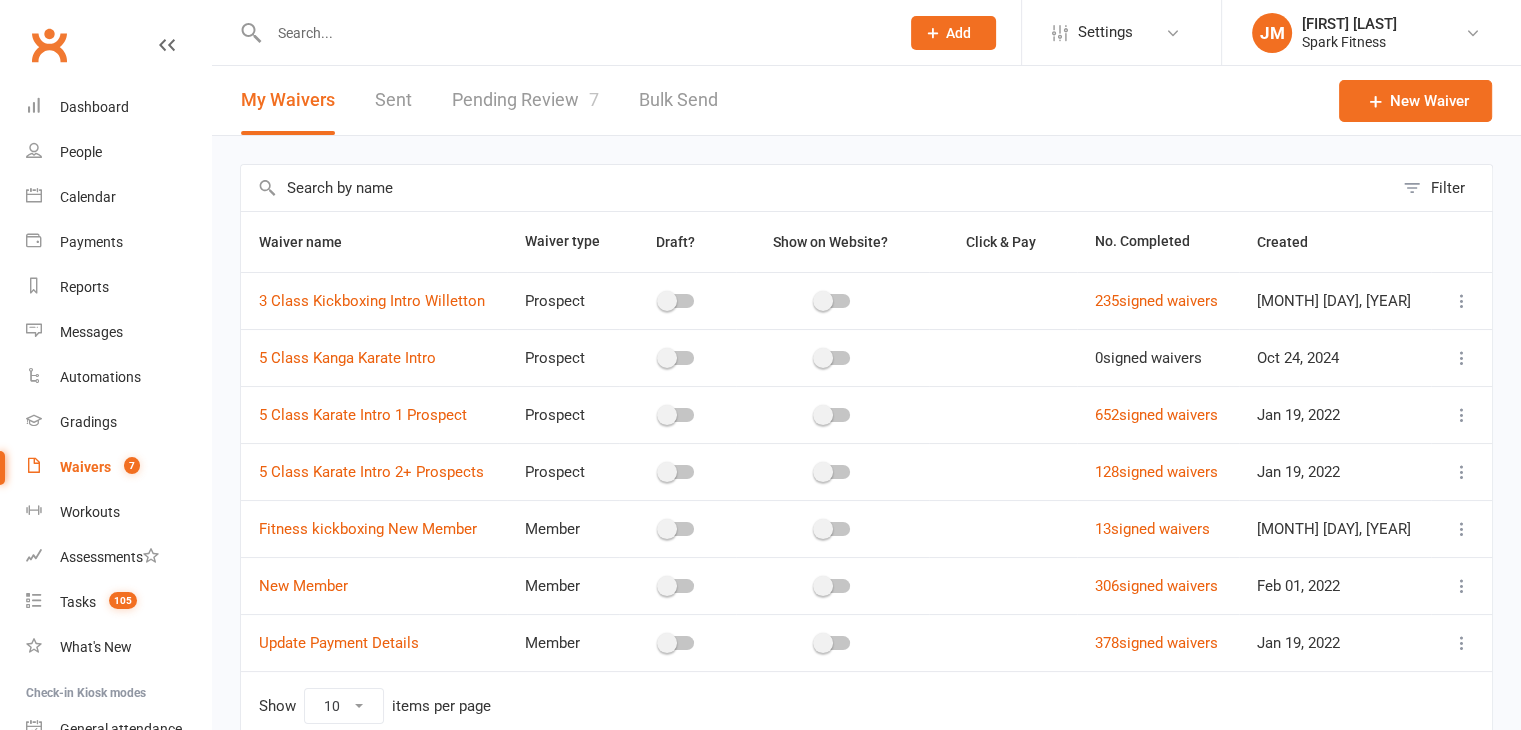 click on "Pending Review 7" at bounding box center [525, 100] 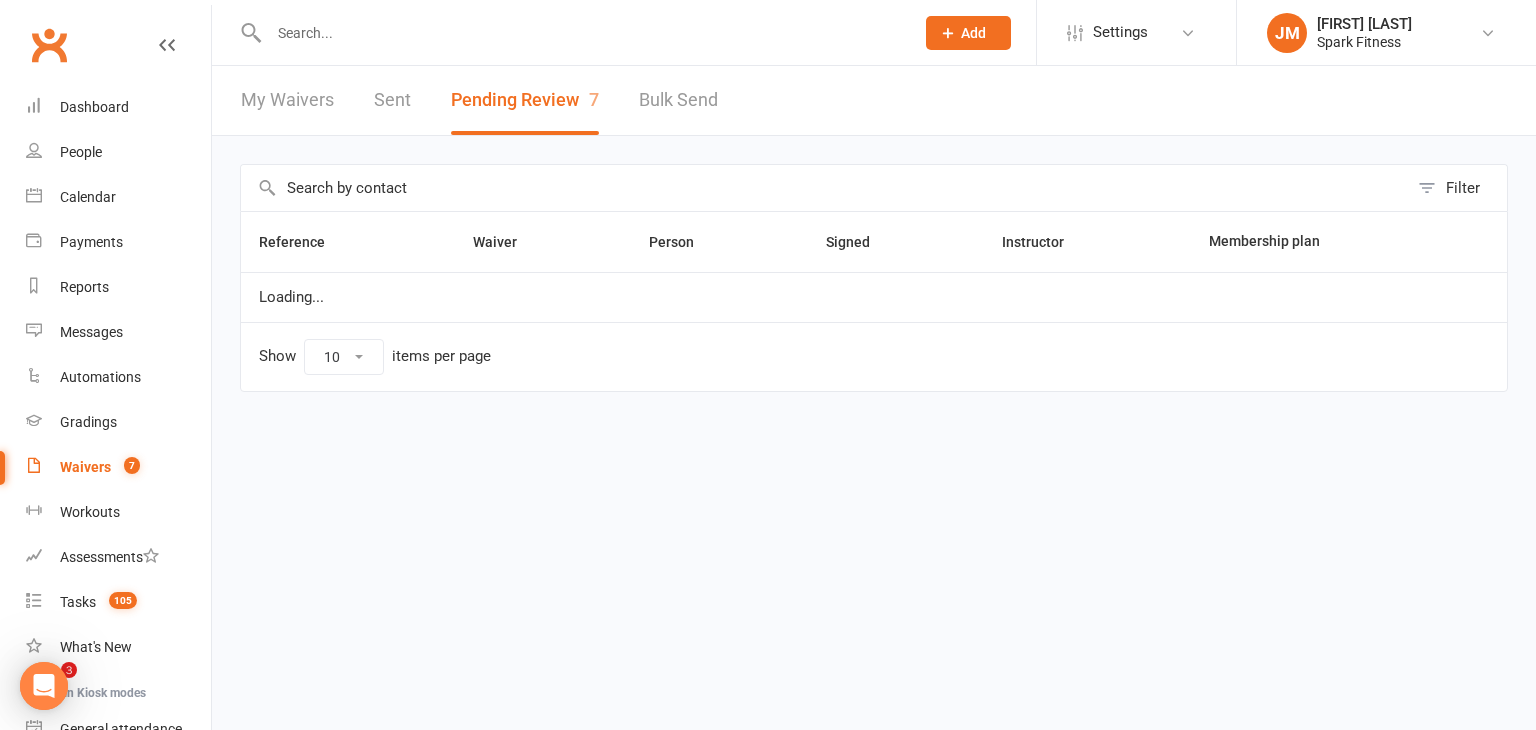 scroll, scrollTop: 0, scrollLeft: 0, axis: both 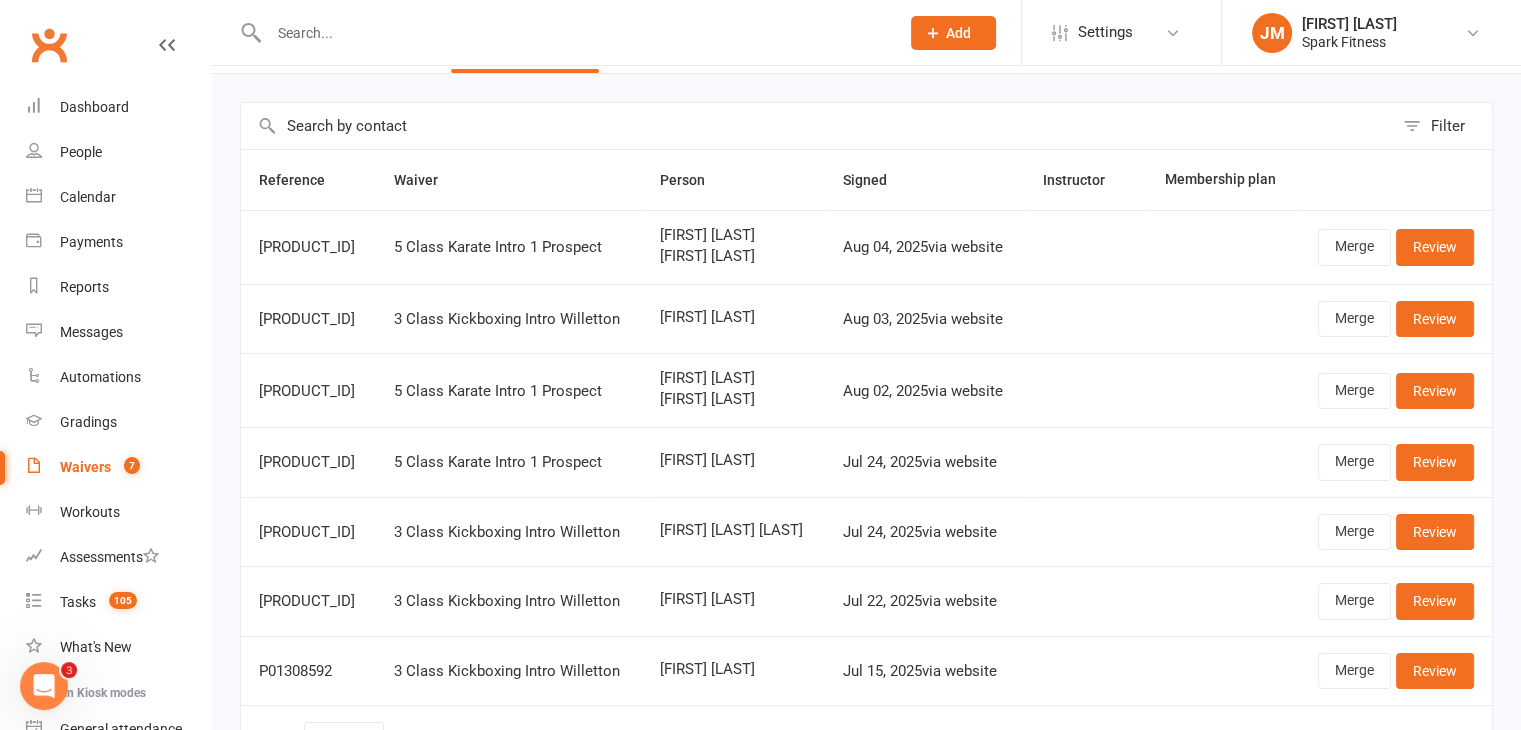 click at bounding box center (574, 33) 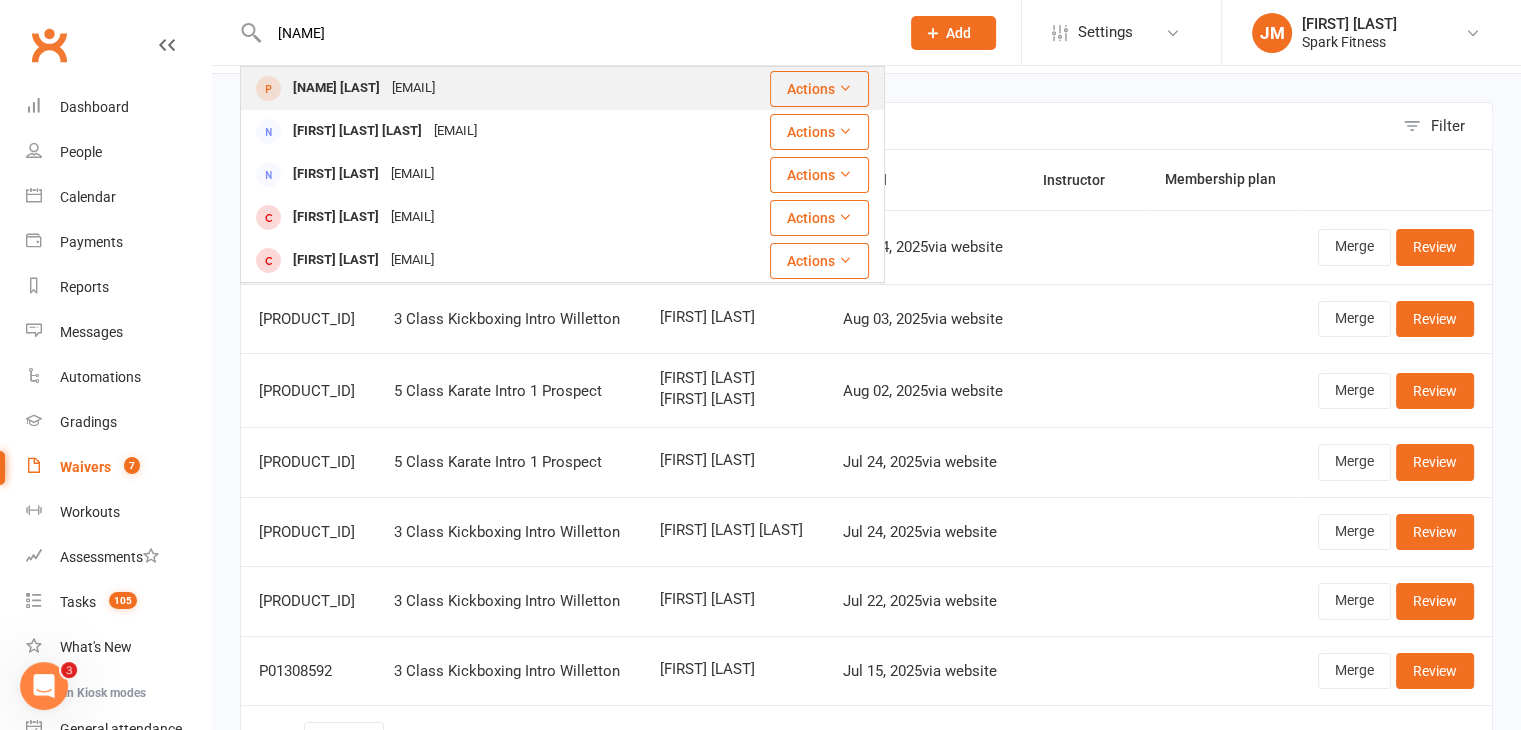 type on "[NAME]" 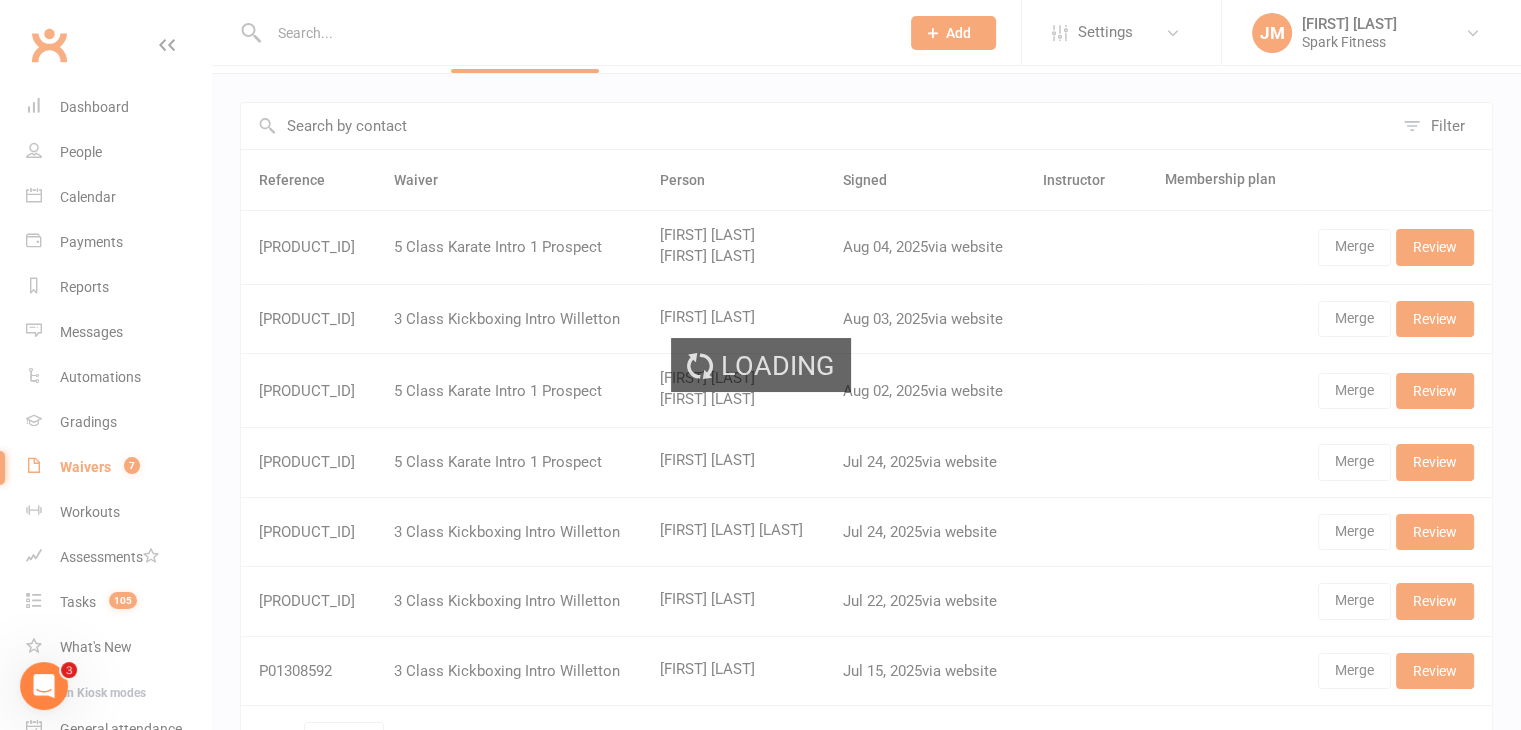 scroll, scrollTop: 0, scrollLeft: 0, axis: both 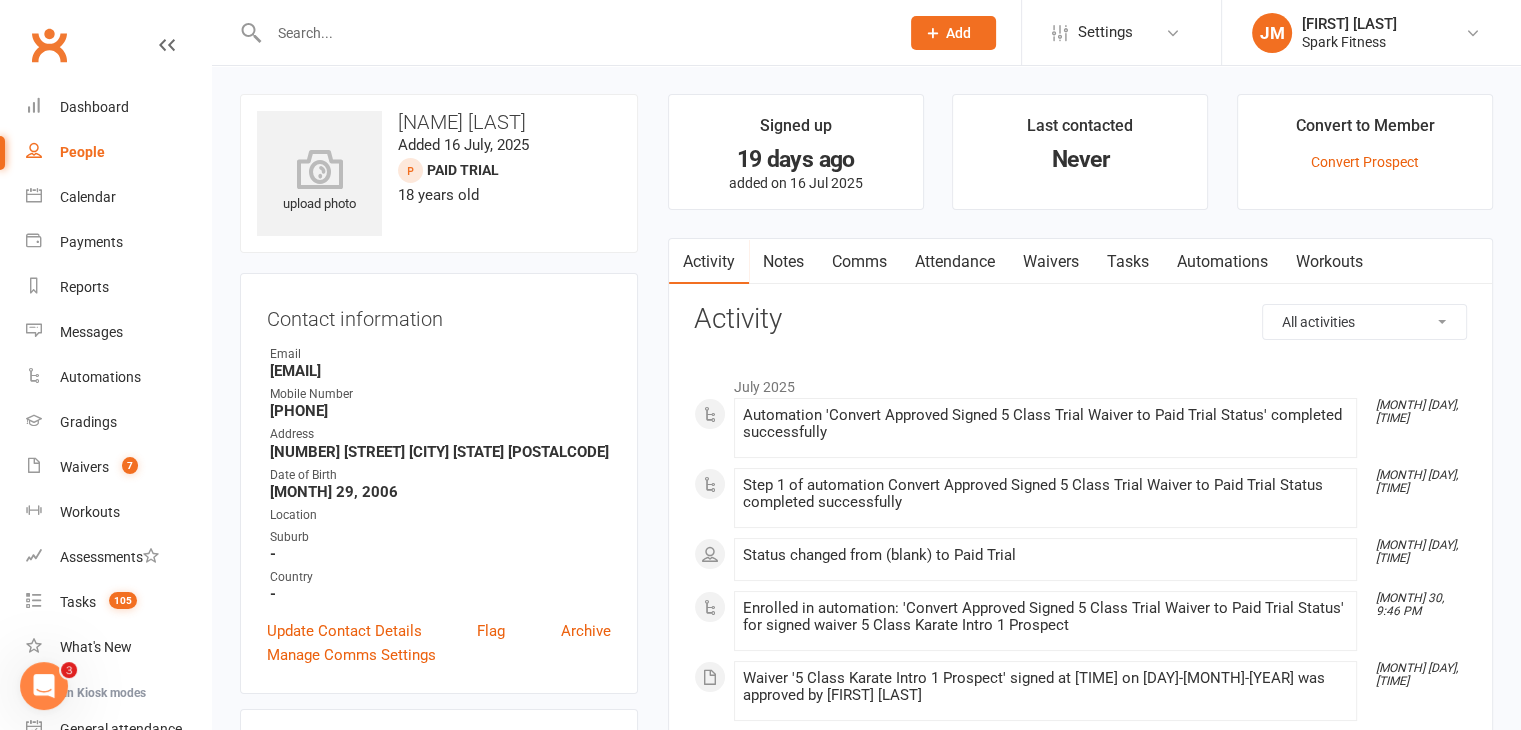 click on "Attendance" at bounding box center (955, 262) 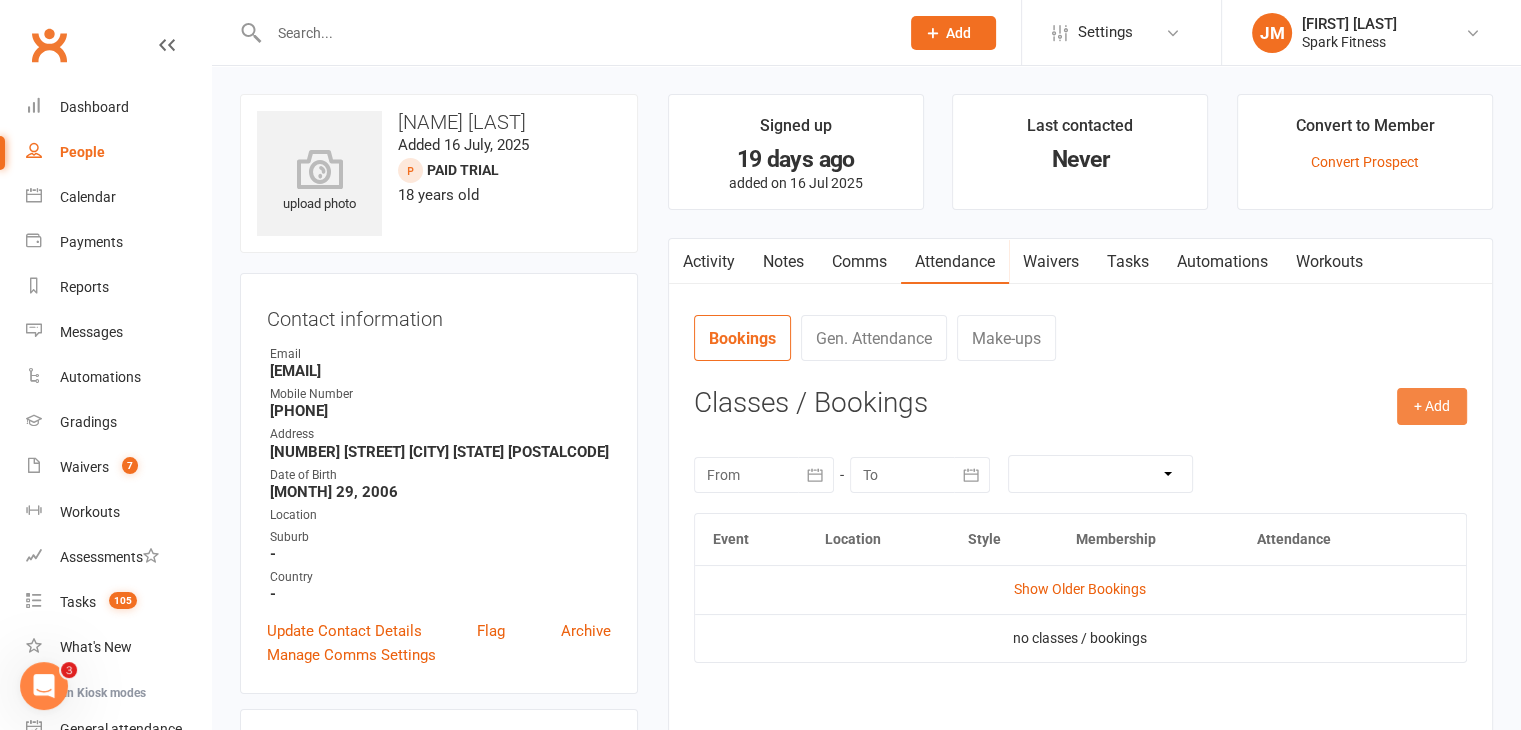 click on "+ Add" at bounding box center (1432, 406) 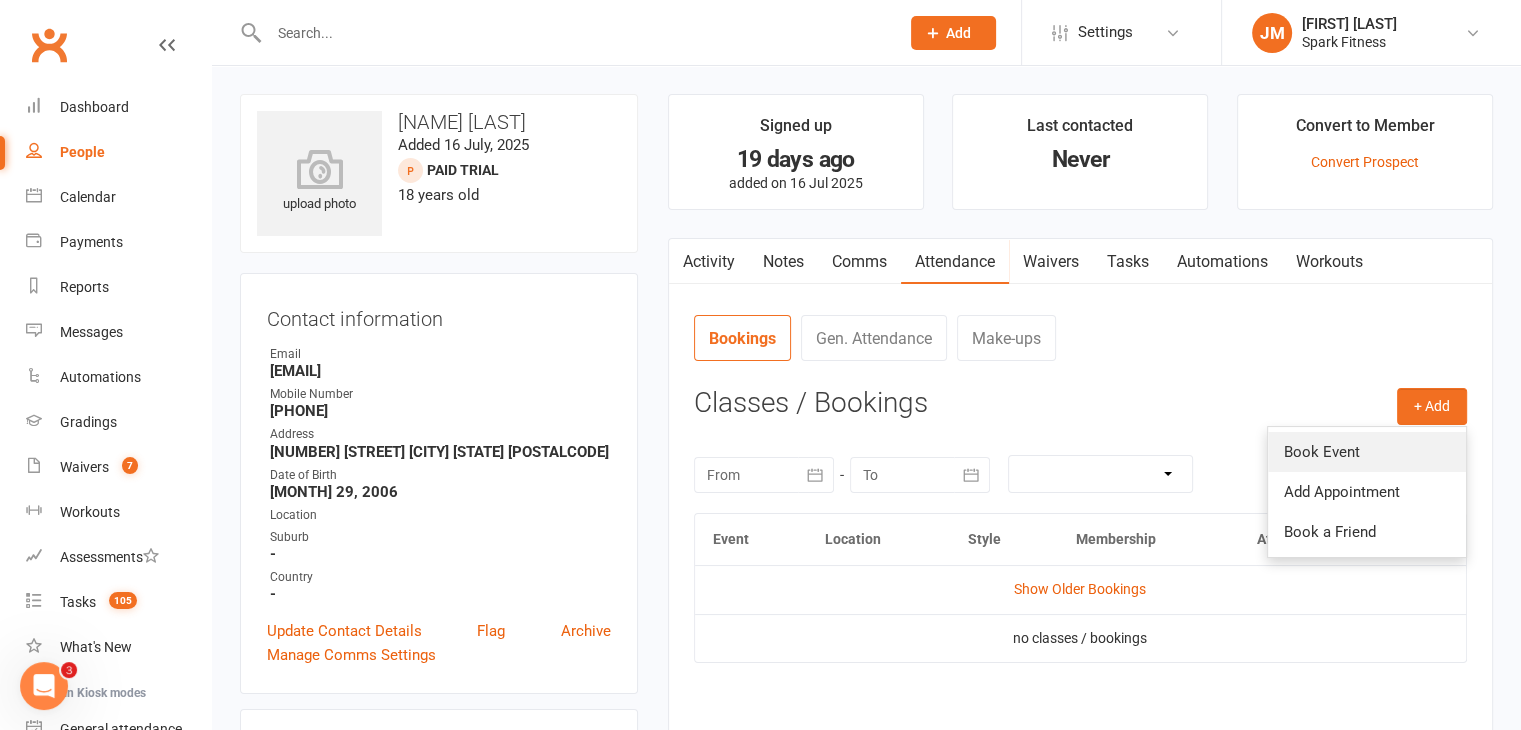 click on "Book Event" at bounding box center (1367, 452) 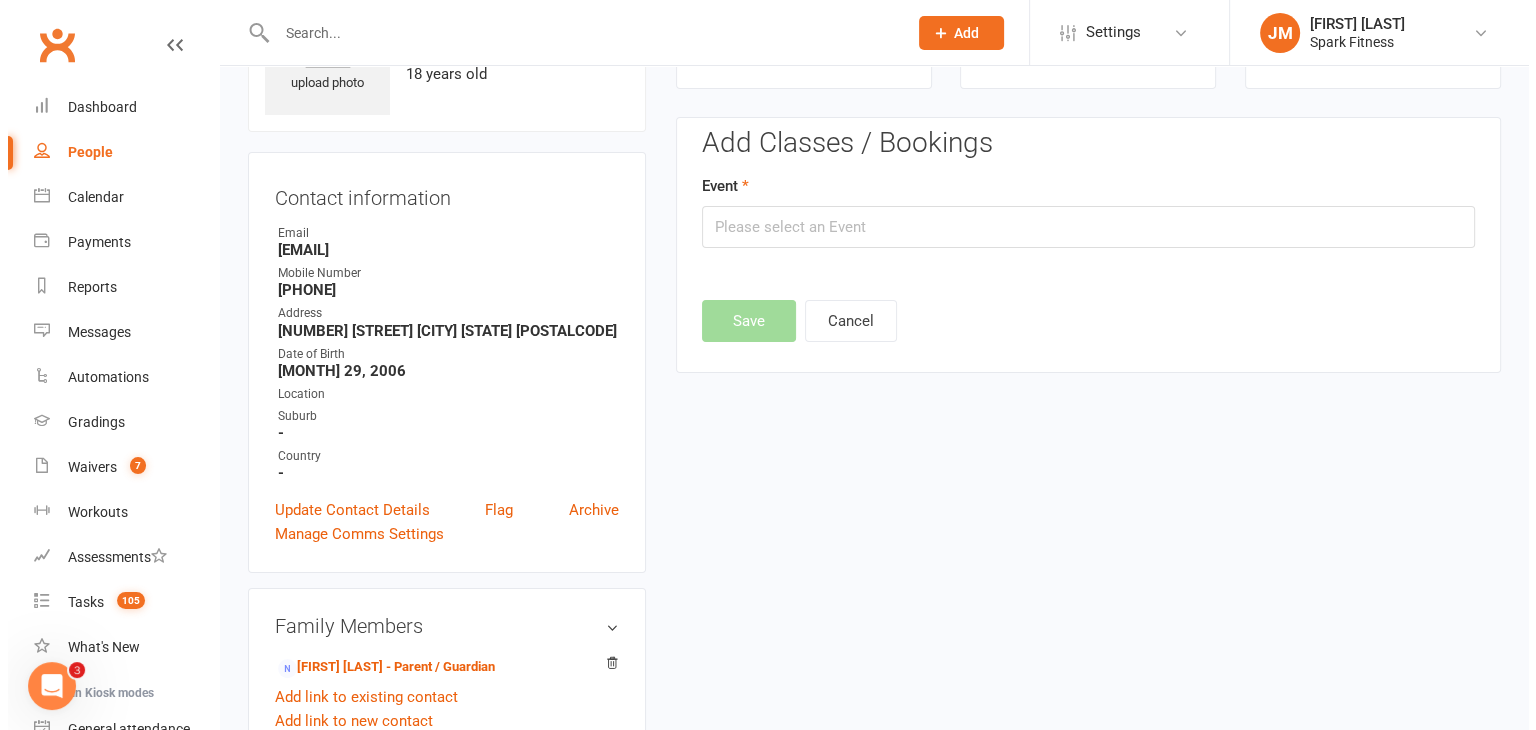 scroll, scrollTop: 137, scrollLeft: 0, axis: vertical 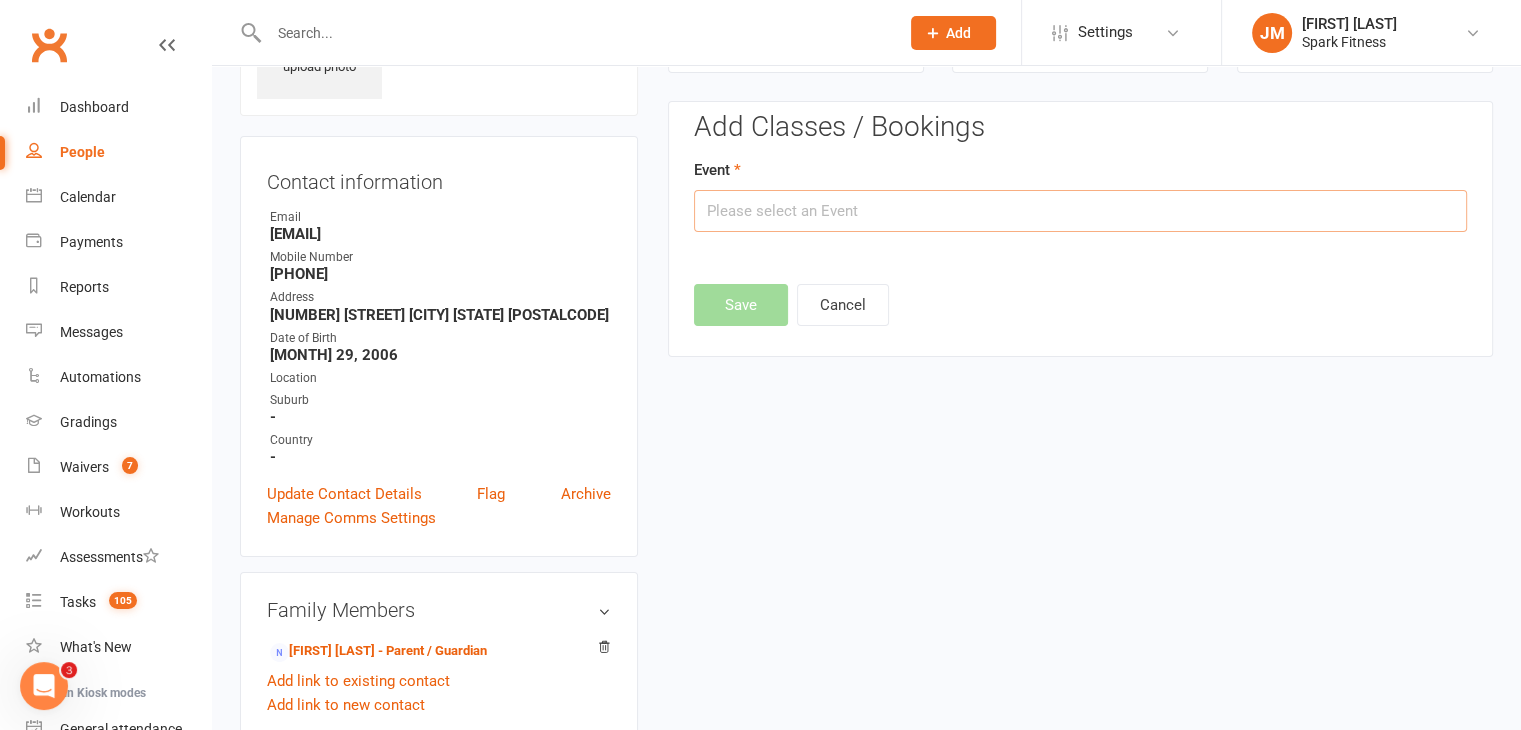 click at bounding box center (1080, 211) 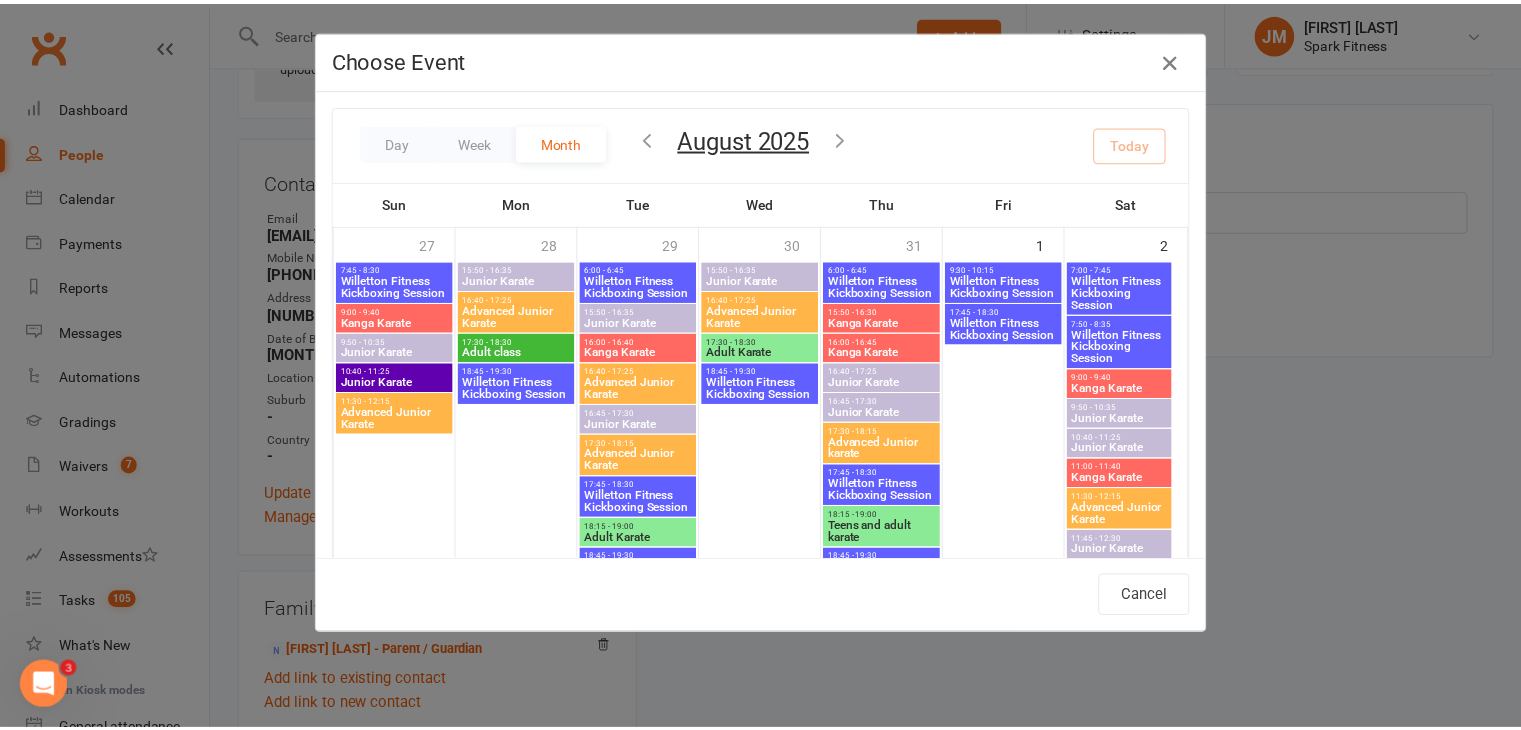 scroll, scrollTop: 526, scrollLeft: 0, axis: vertical 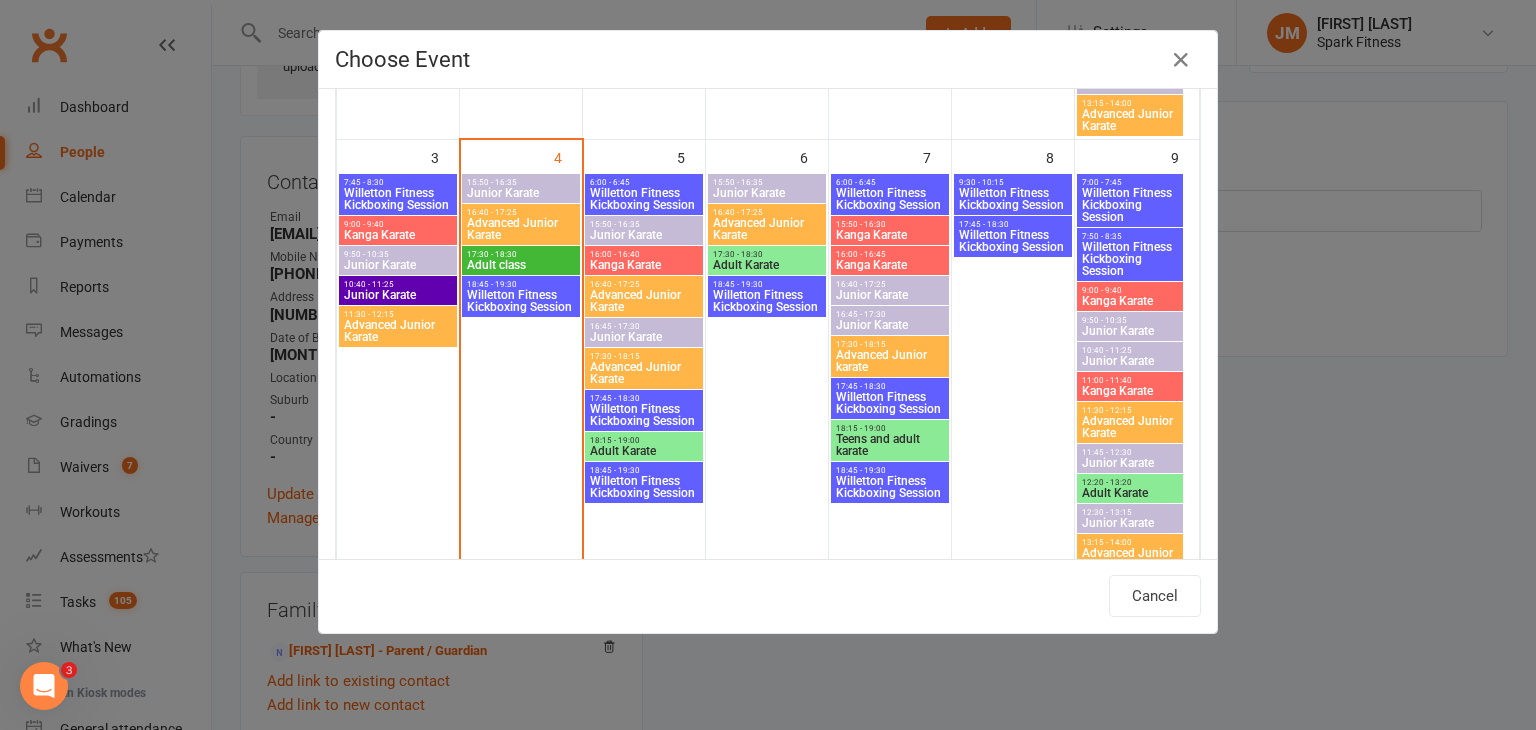 click on "17:30 - 18:30" at bounding box center (521, 254) 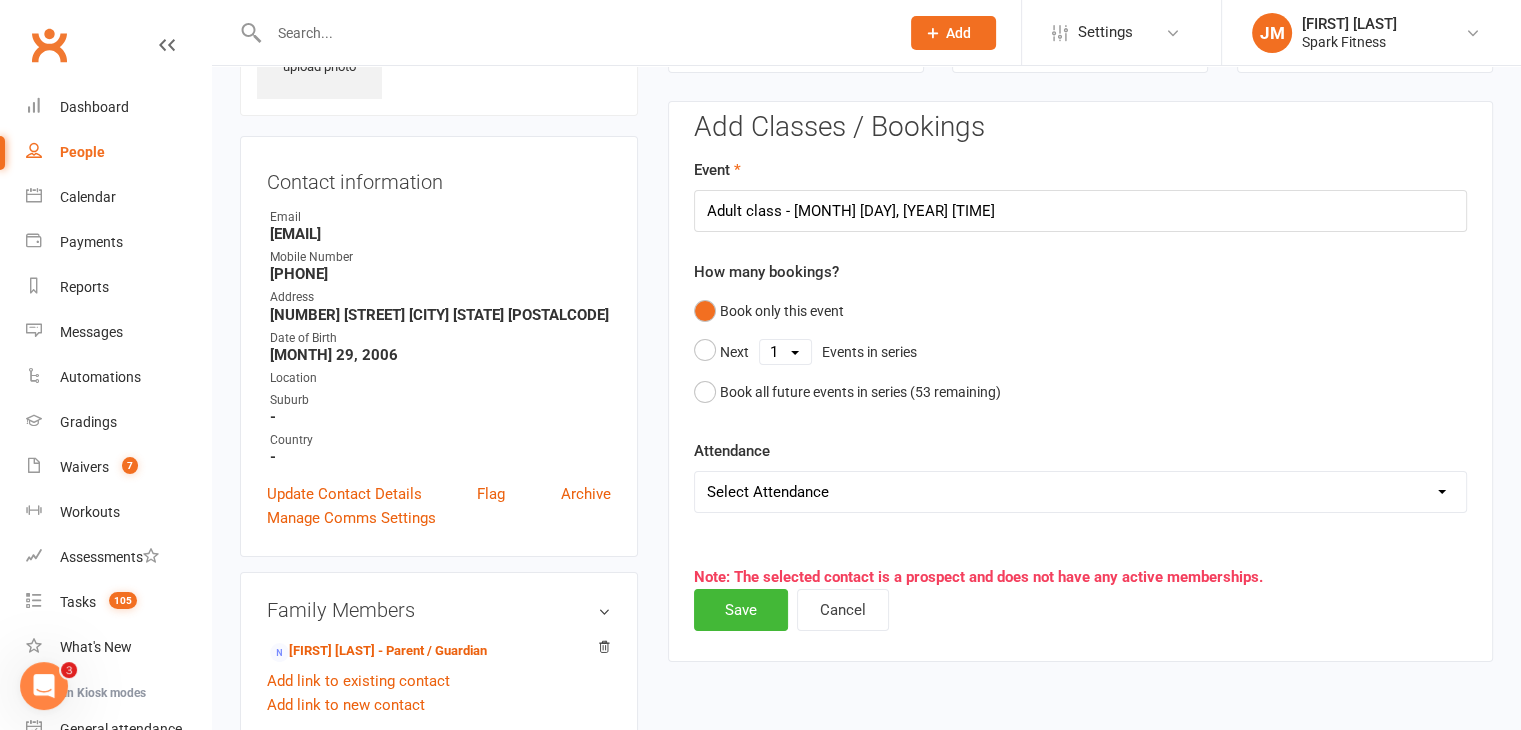 click on "Select Attendance Attended Absent" at bounding box center (1080, 492) 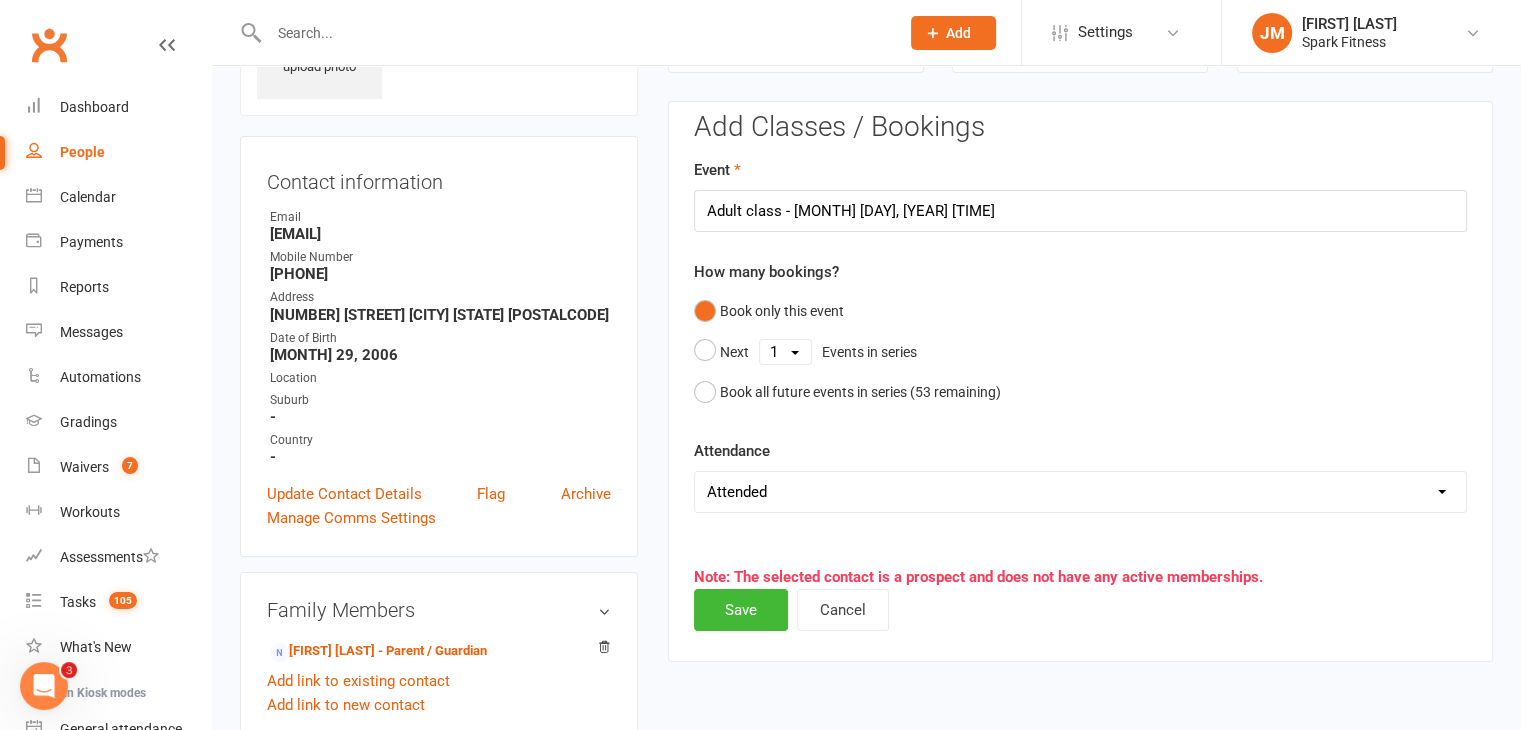 click on "Select Attendance Attended Absent" at bounding box center (1080, 492) 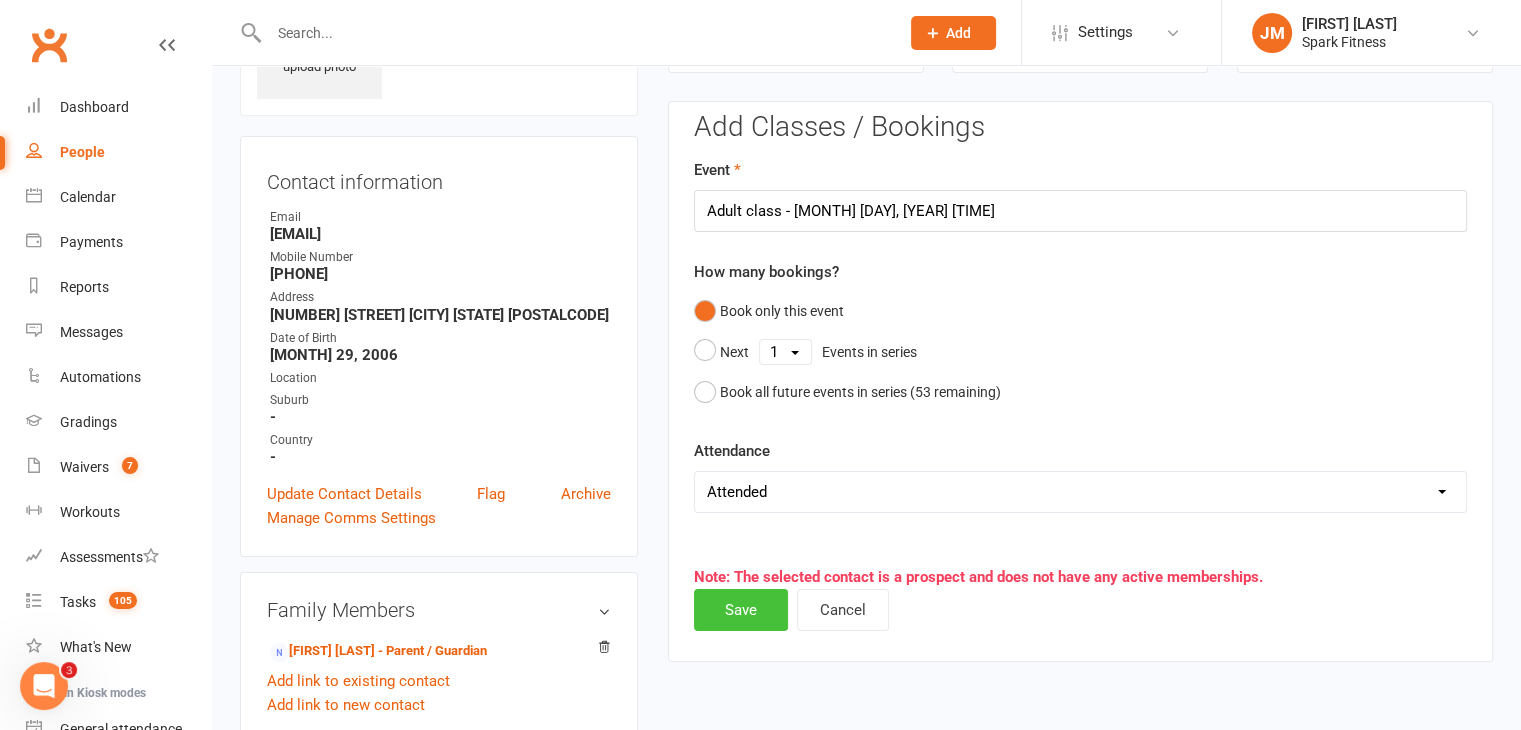 click on "Save" at bounding box center (741, 610) 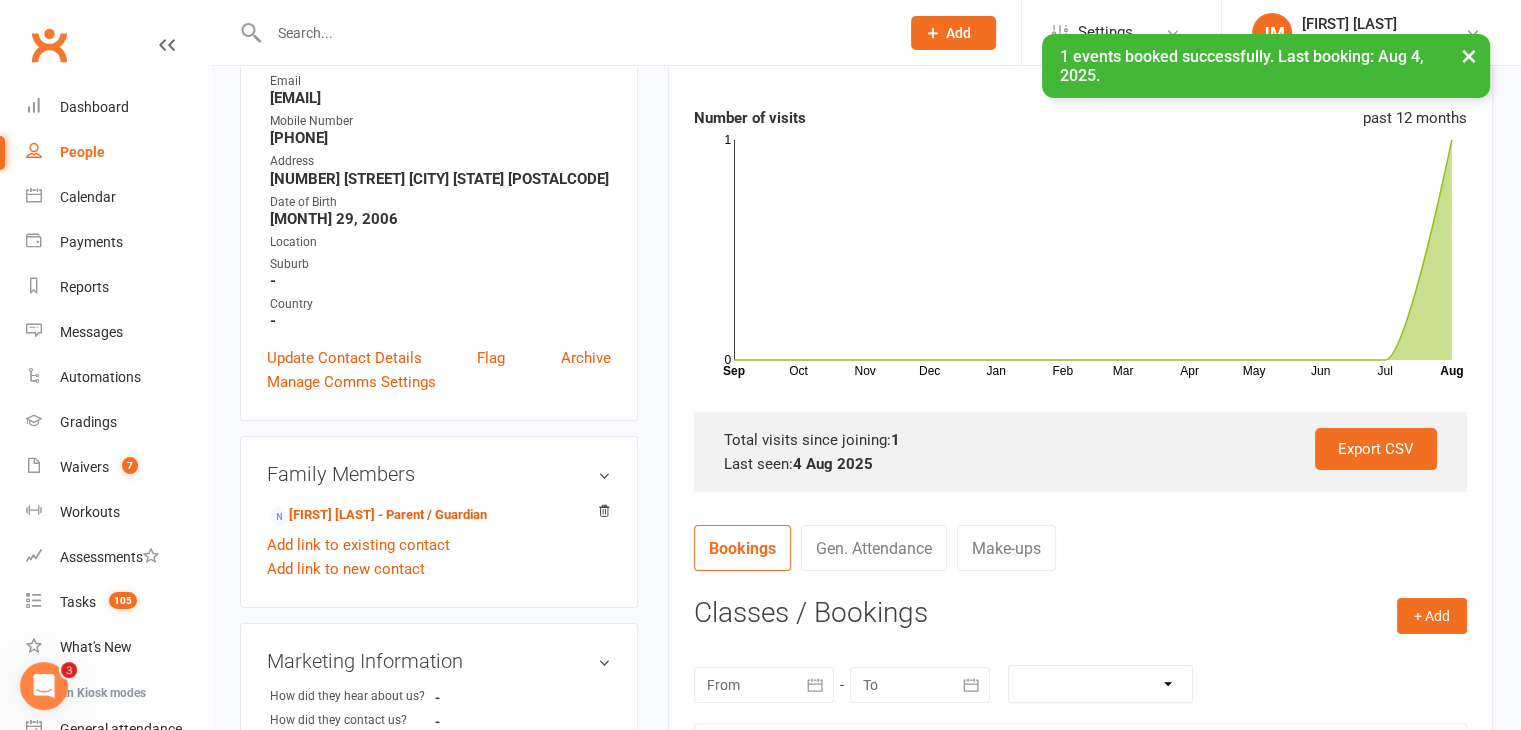 scroll, scrollTop: 278, scrollLeft: 0, axis: vertical 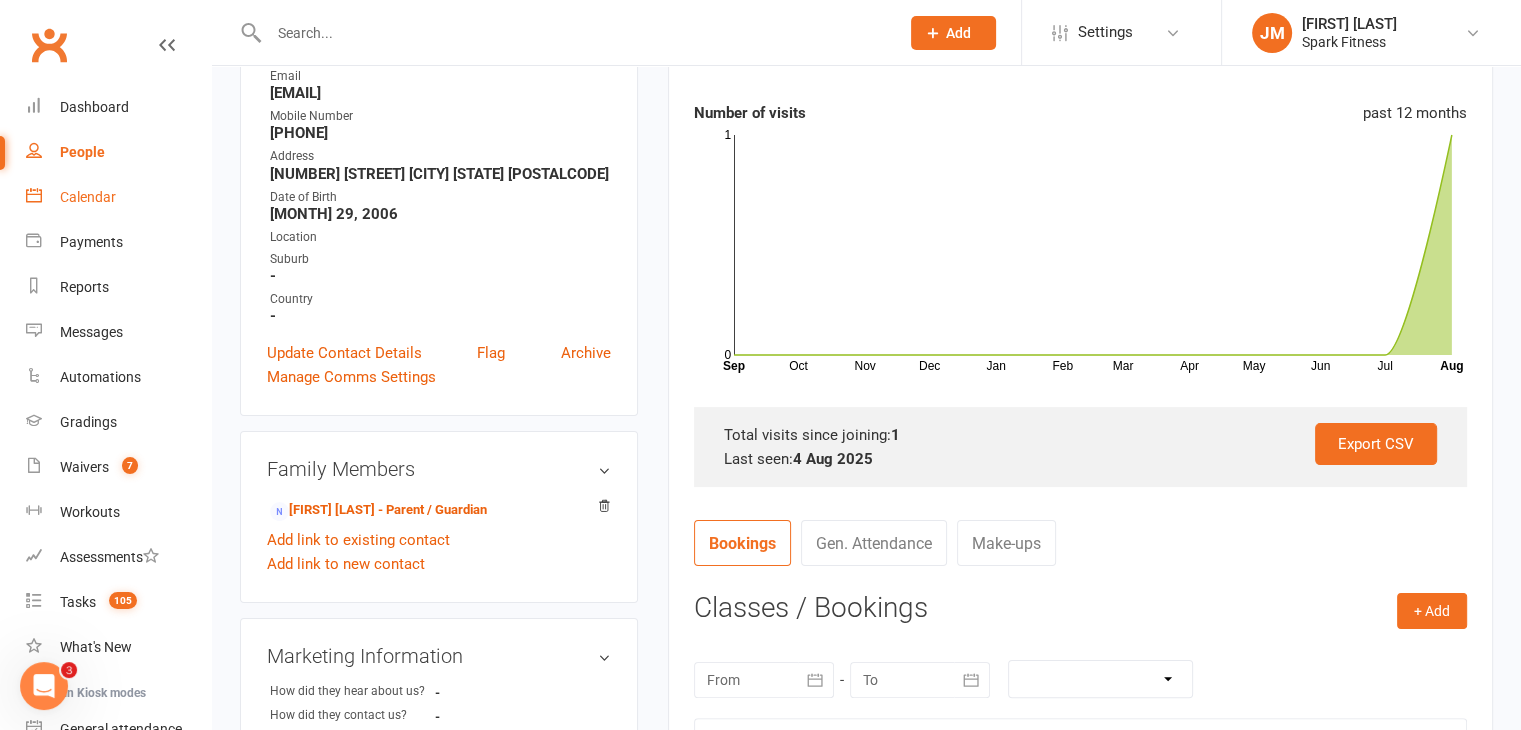click on "Calendar" at bounding box center [118, 197] 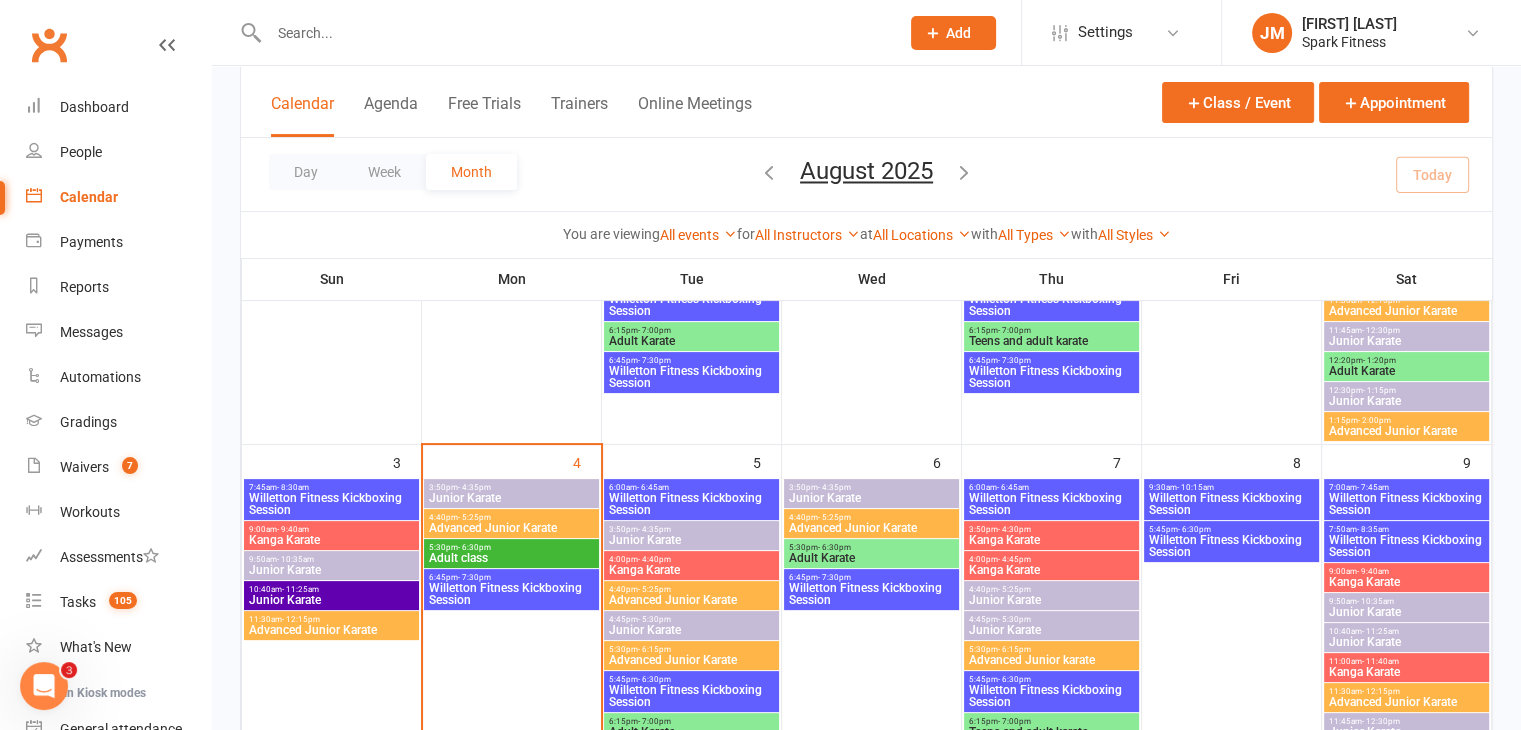 scroll, scrollTop: 445, scrollLeft: 0, axis: vertical 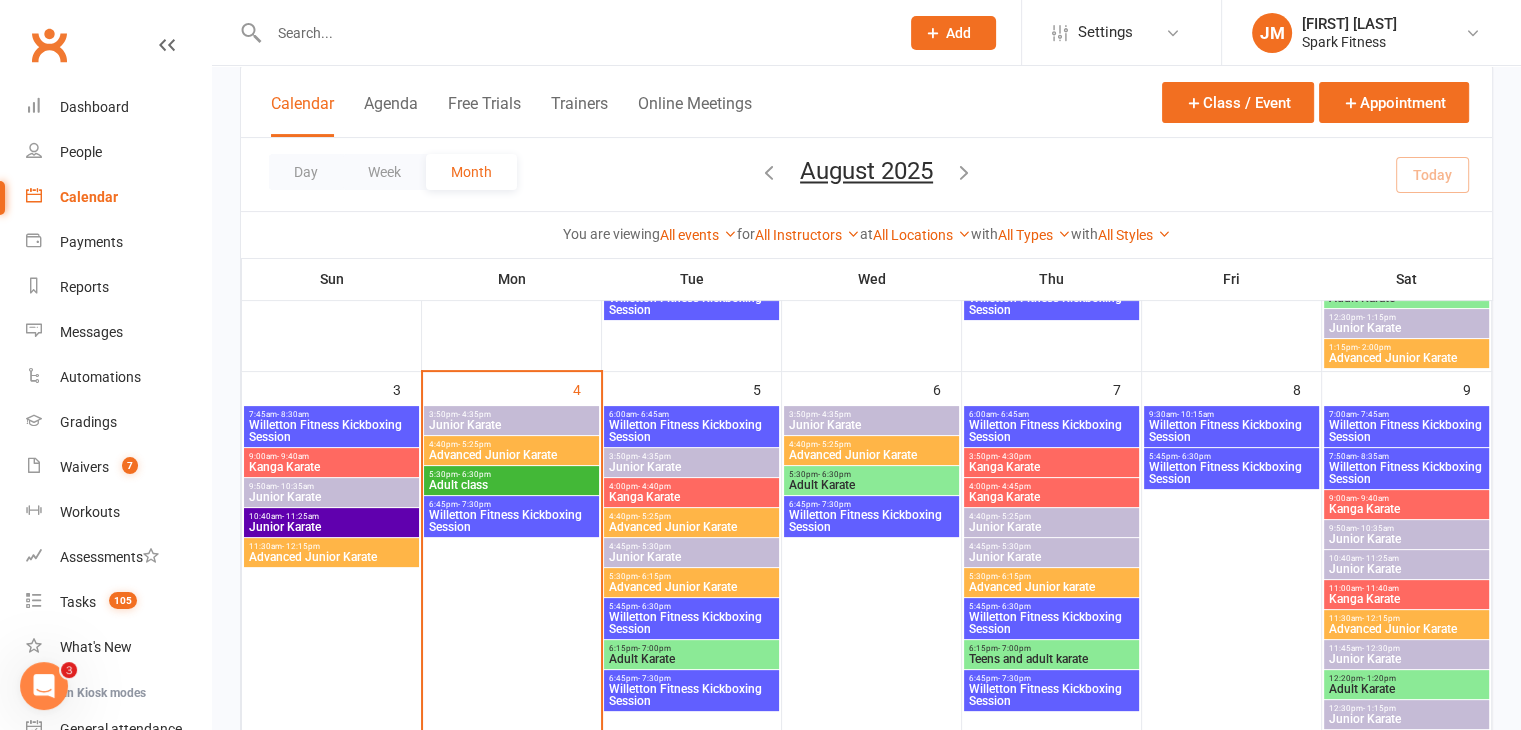 click on "Advanced Junior Karate" at bounding box center (511, 455) 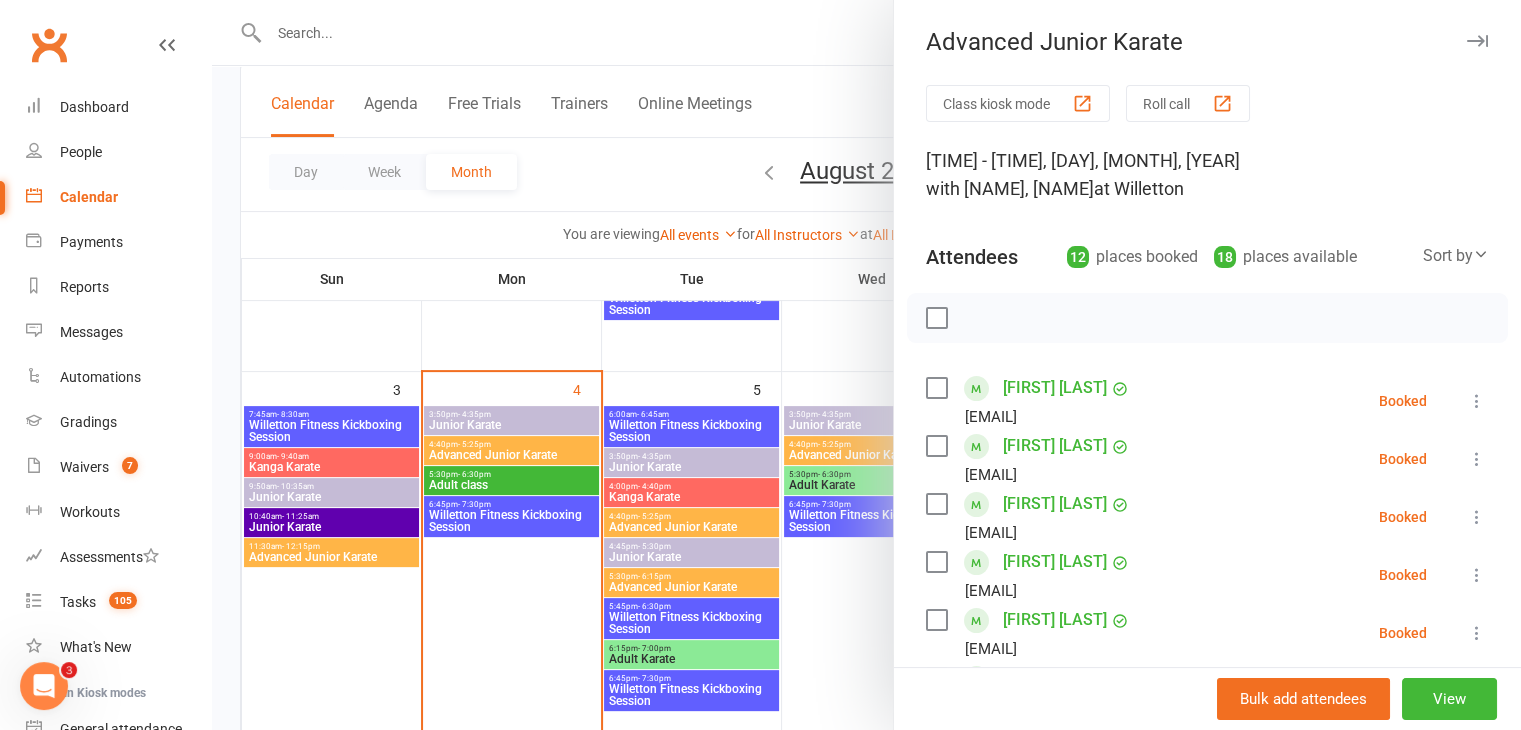 click at bounding box center (936, 388) 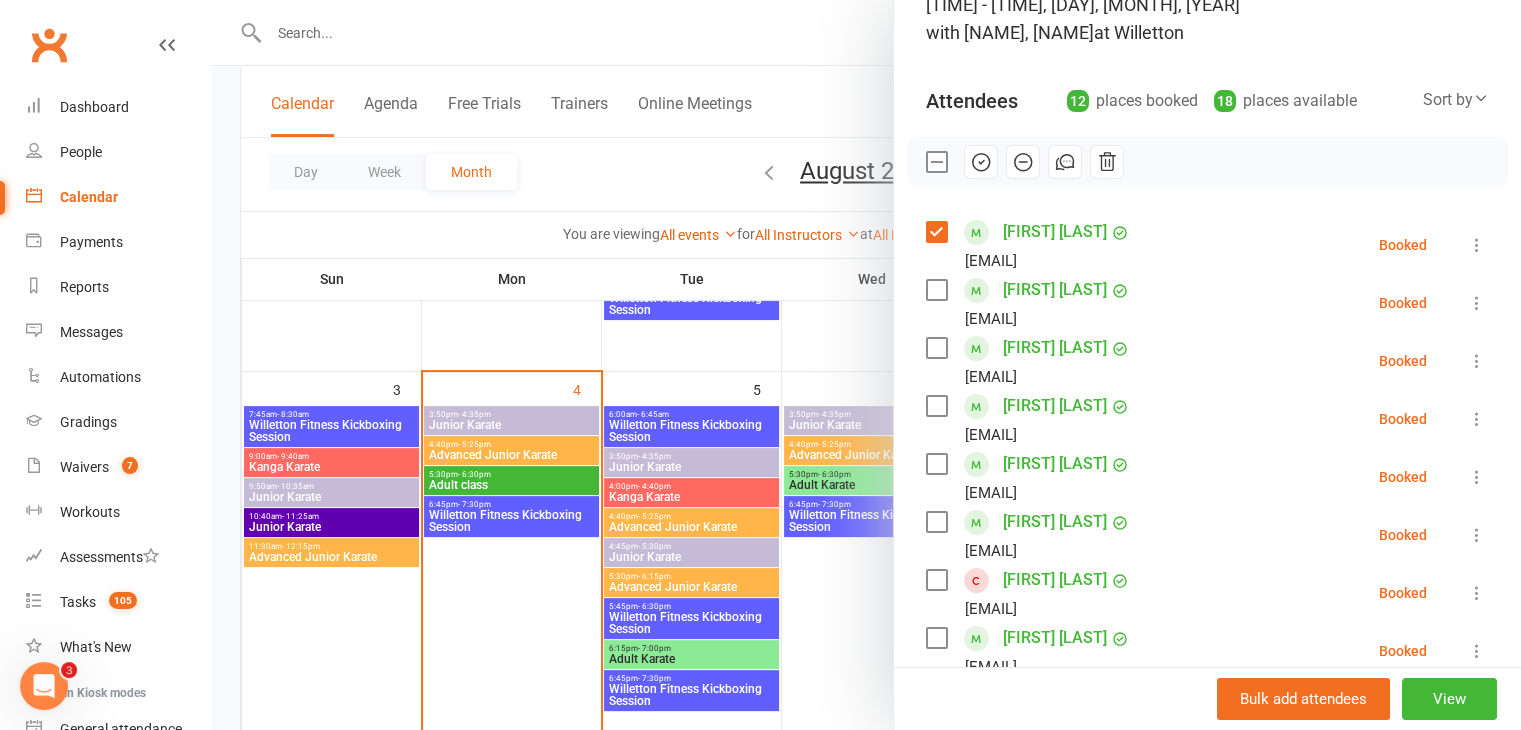 scroll, scrollTop: 166, scrollLeft: 0, axis: vertical 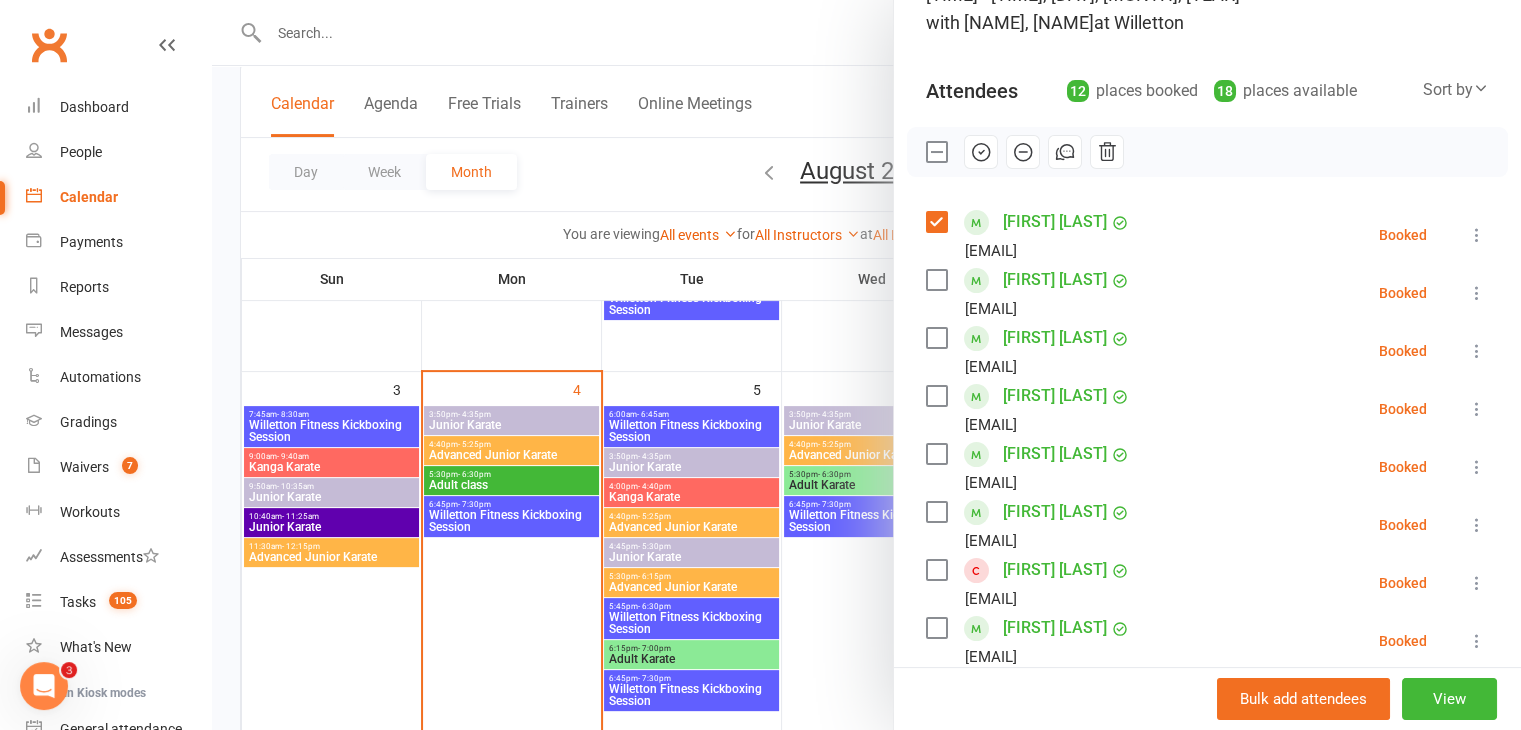 click at bounding box center [936, 512] 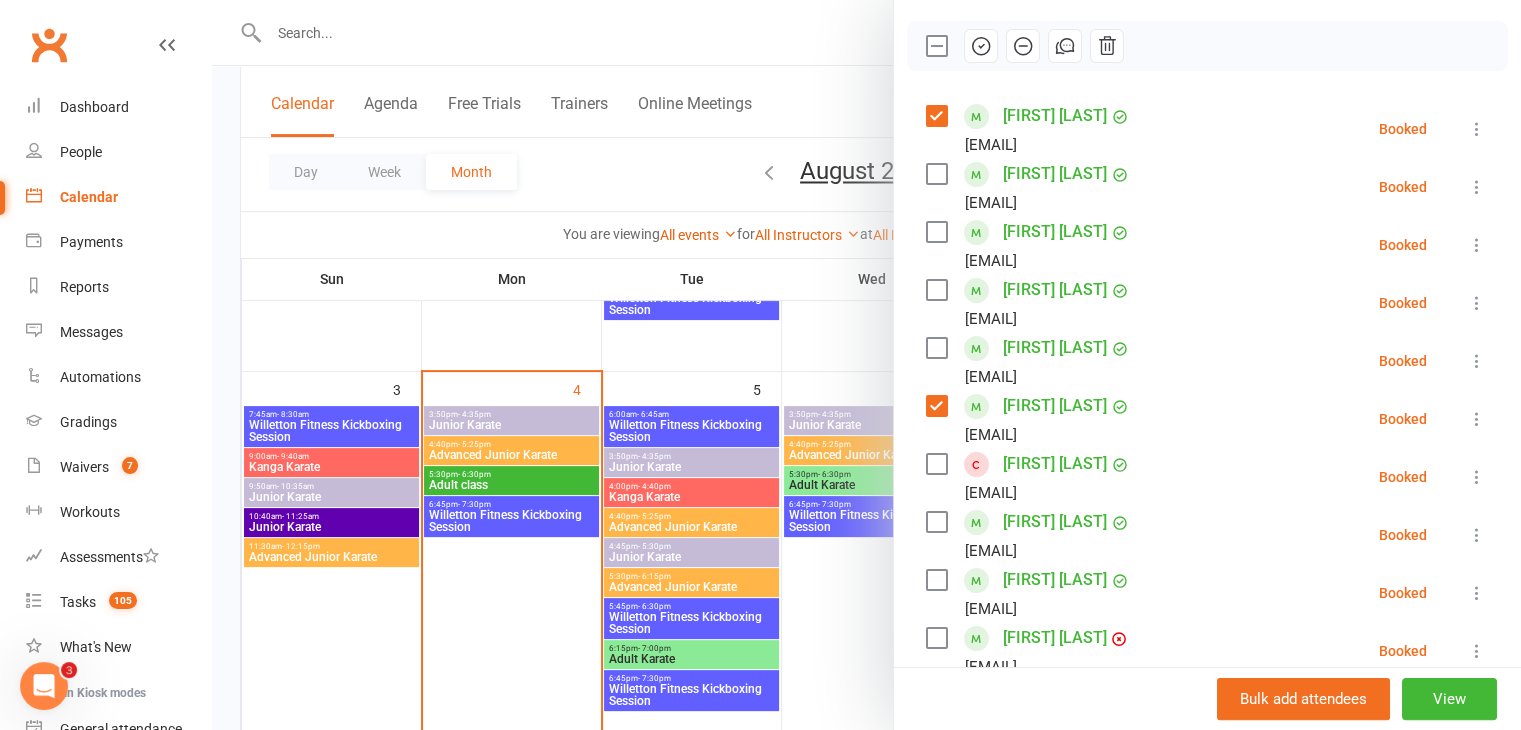 scroll, scrollTop: 283, scrollLeft: 0, axis: vertical 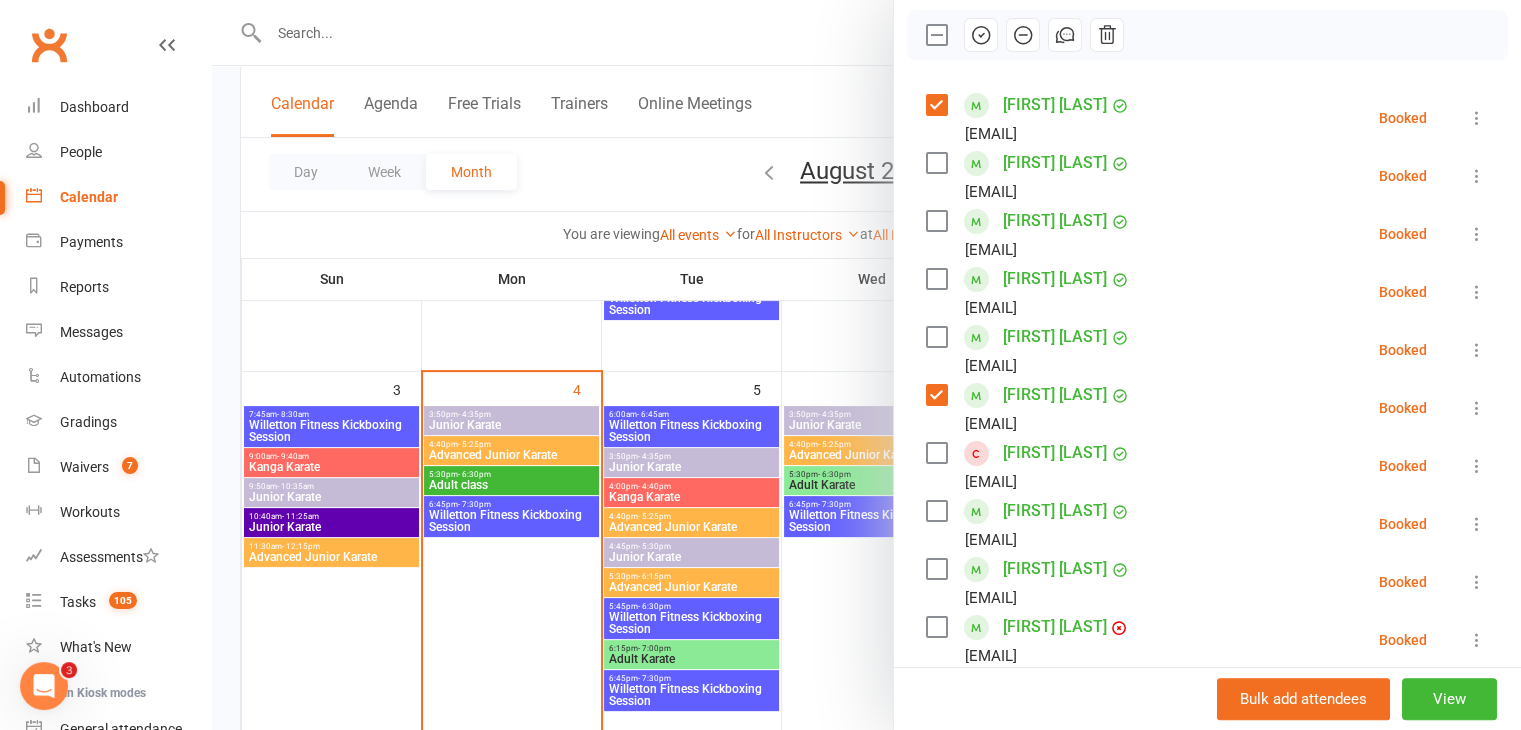 click at bounding box center (936, 511) 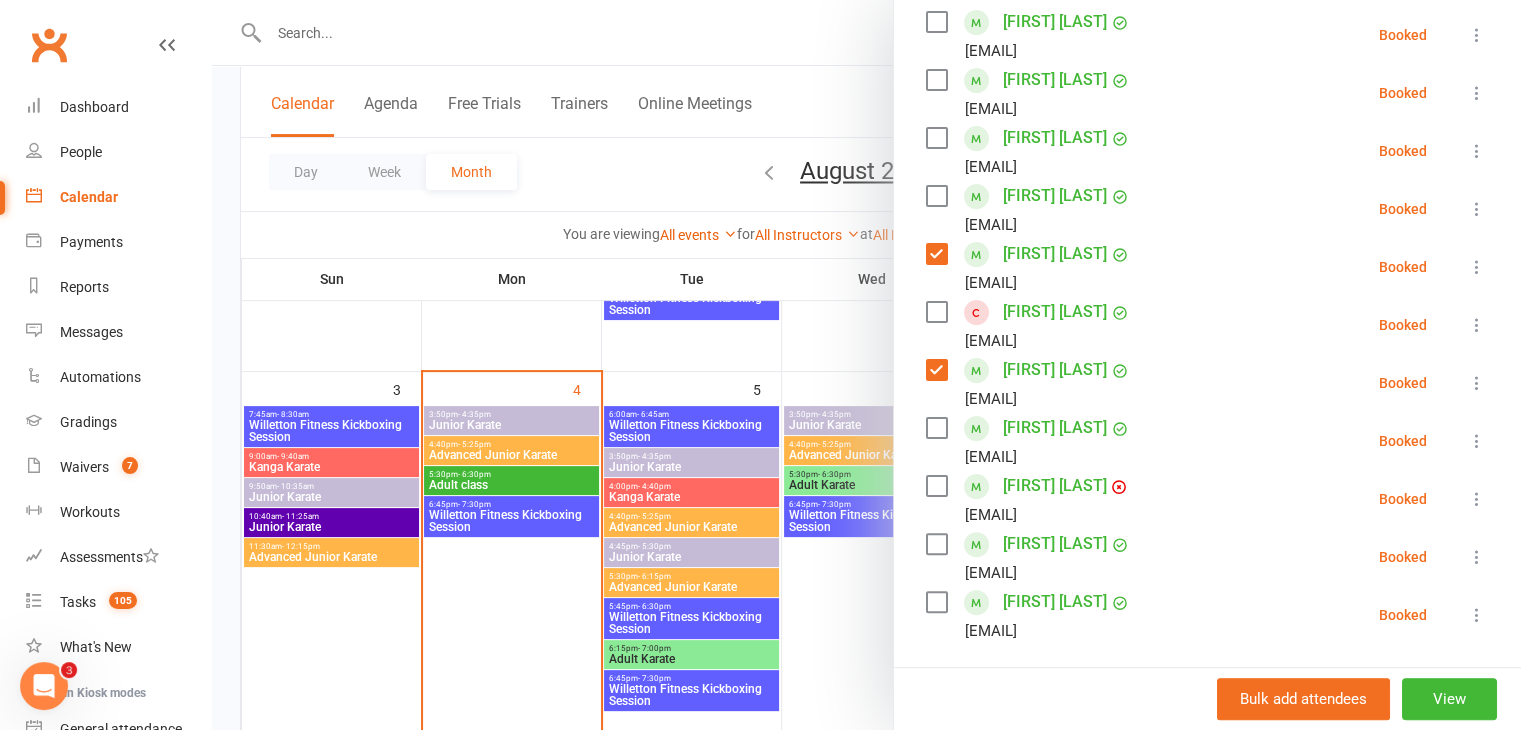 scroll, scrollTop: 426, scrollLeft: 0, axis: vertical 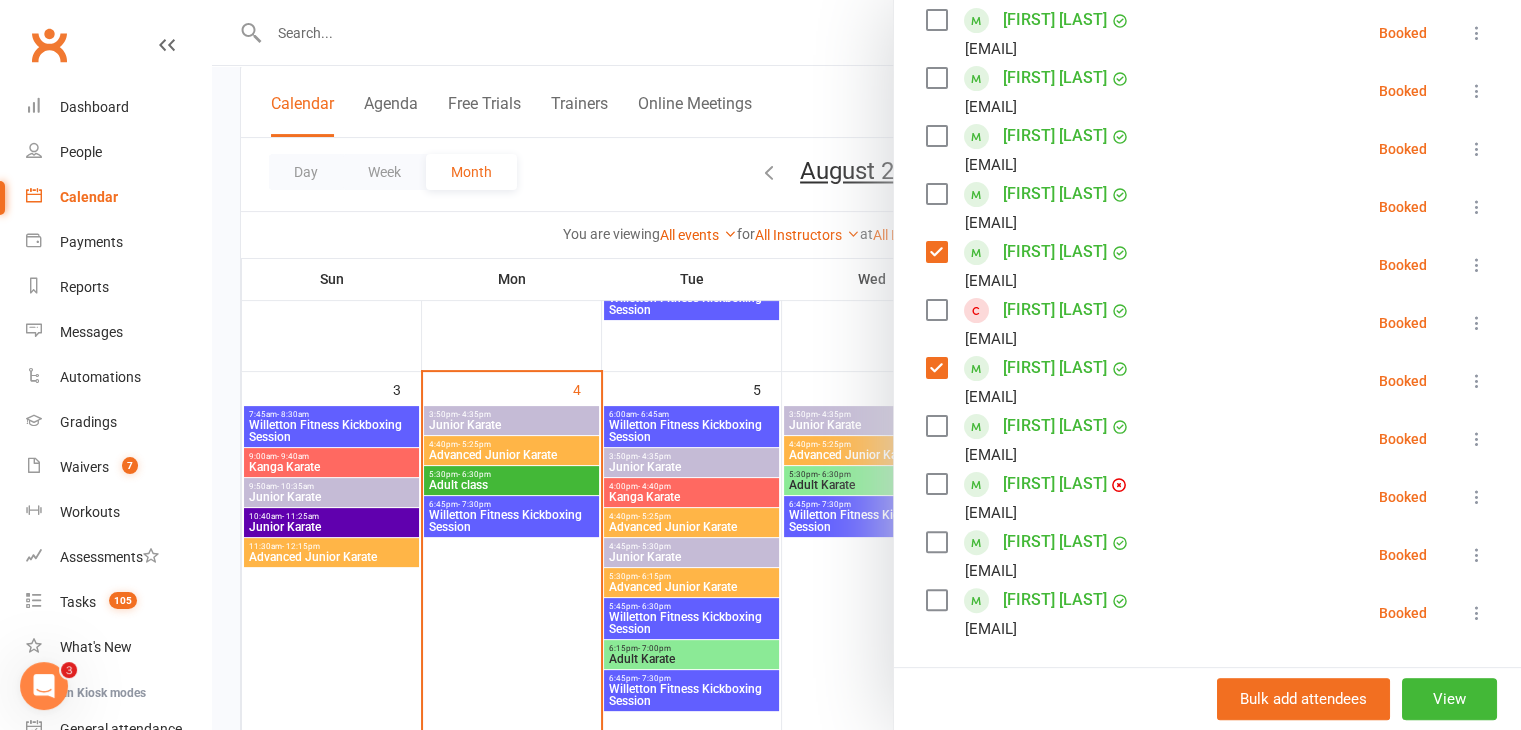 click at bounding box center (936, 542) 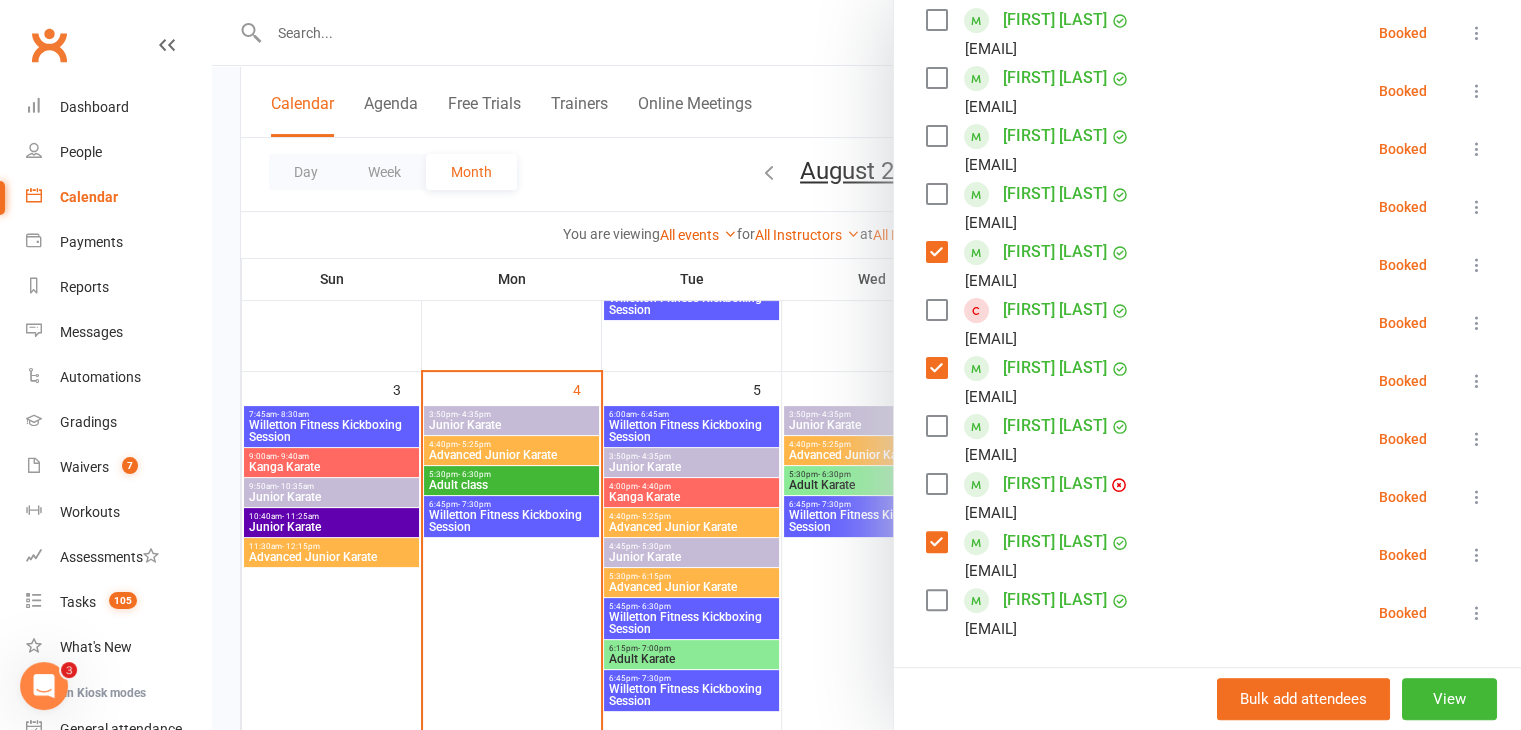 click on "[FIRST] [LAST]  [EMAIL]" at bounding box center (1032, 613) 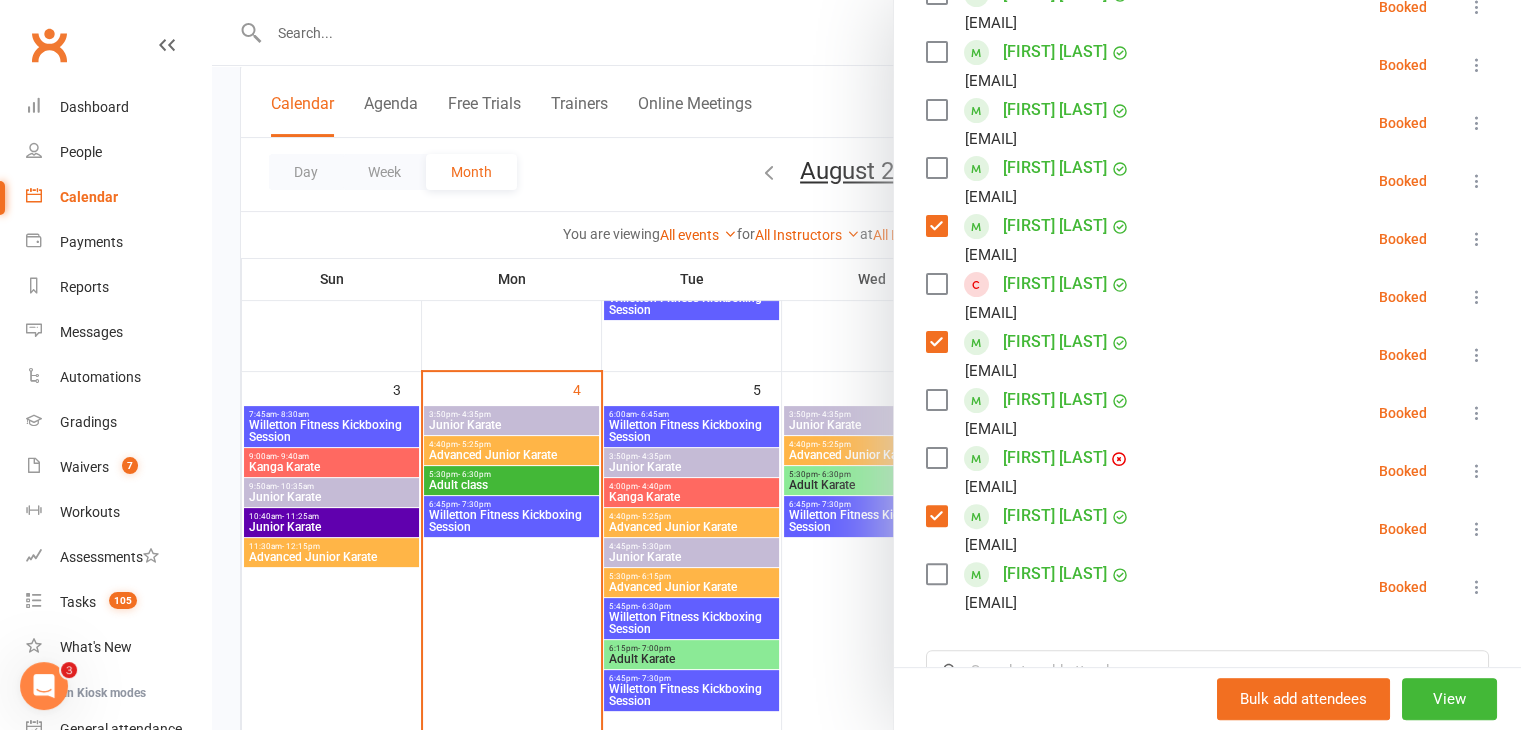 scroll, scrollTop: 455, scrollLeft: 0, axis: vertical 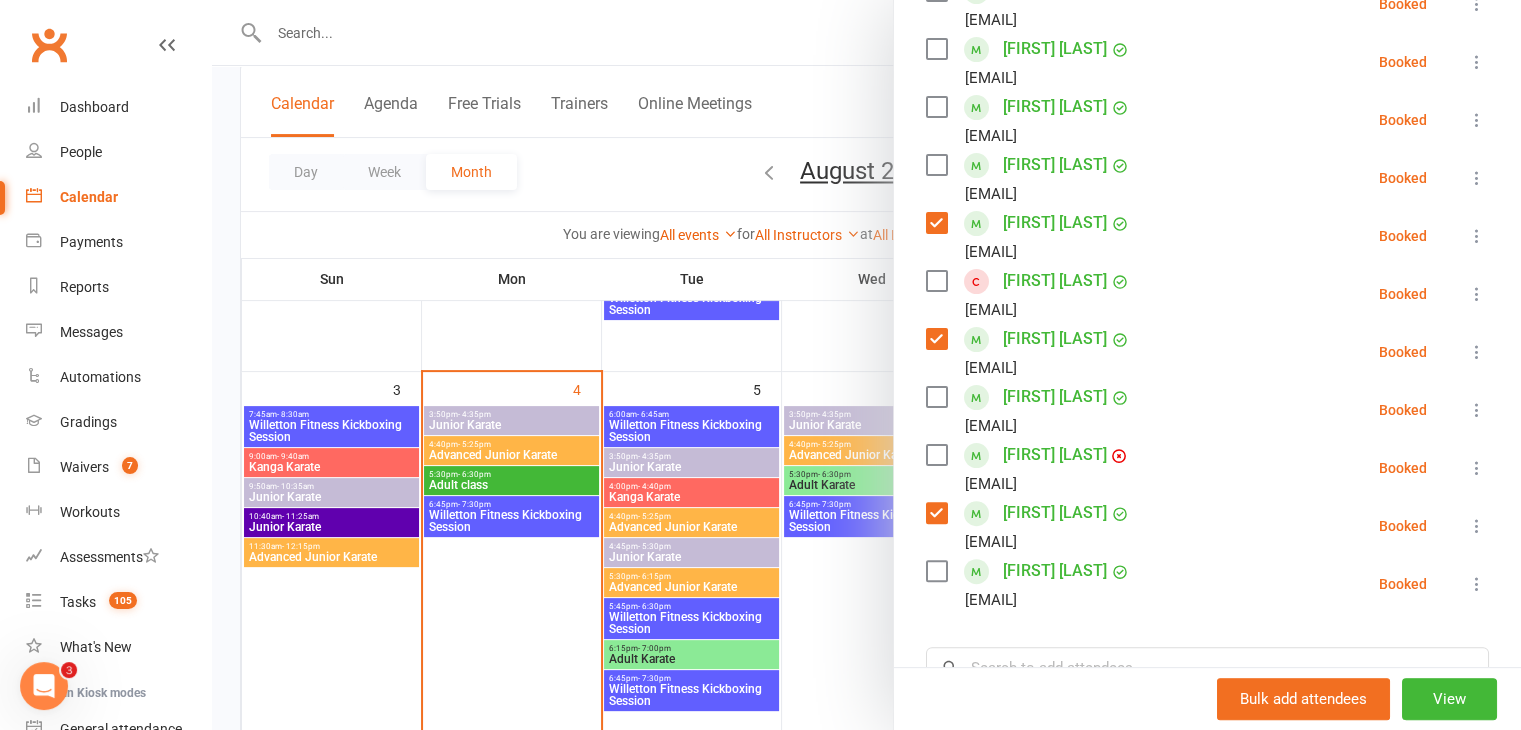 click on "Class kiosk mode  Roll call  [TIME] - [TIME], [DAY], [MONTH], [YEAR] with [FIRST] [LAST], [FIRST] [LAST]  at  Willetton  Attendees  12  places booked 18  places available Sort by  Last name  First name  Booking created    [FIRST] [LAST]  [EMAIL] Booked More info  Remove  Check in  Mark absent  Send message  All bookings for series    [FIRST] [LAST]  [EMAIL] Booked More info  Remove  Check in  Mark absent  Send message  All bookings for series    [FIRST] [LAST]  [EMAIL] Booked More info  Remove  Check in  Mark absent  Send message  All bookings for series    [FIRST] [LAST]  [EMAIL] Booked More info  Remove  Check in  Mark absent  Send message  All bookings for series    [FIRST] [LAST]  [EMAIL] Booked More info  Remove  Check in  Mark absent  Send message  All bookings for series    [FIRST] [LAST]  [EMAIL] Booked More info  Remove  Check in  Mark absent  Send message  All bookings for series    [FIRST] [LAST]  [EMAIL] Booked" at bounding box center [1207, 301] 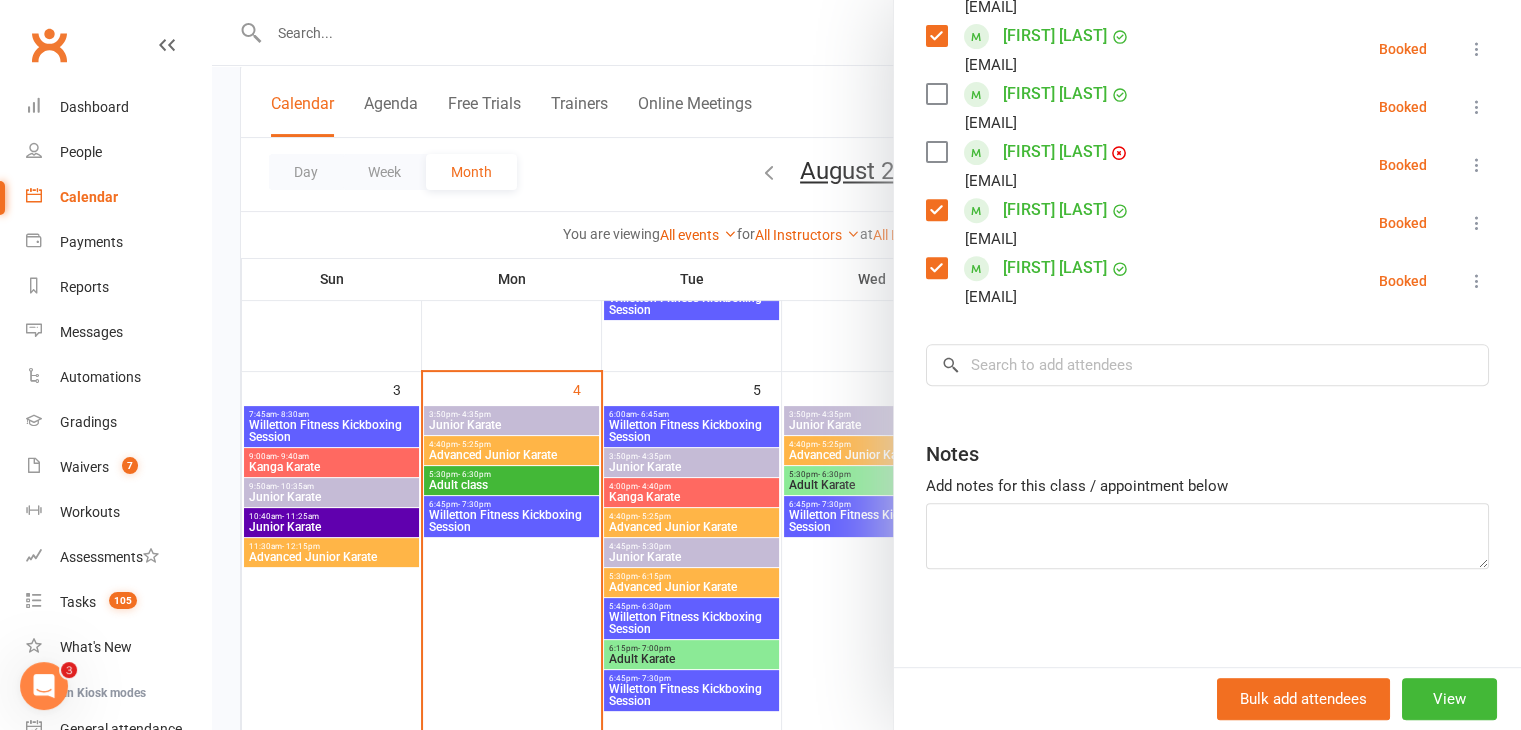 scroll, scrollTop: 759, scrollLeft: 0, axis: vertical 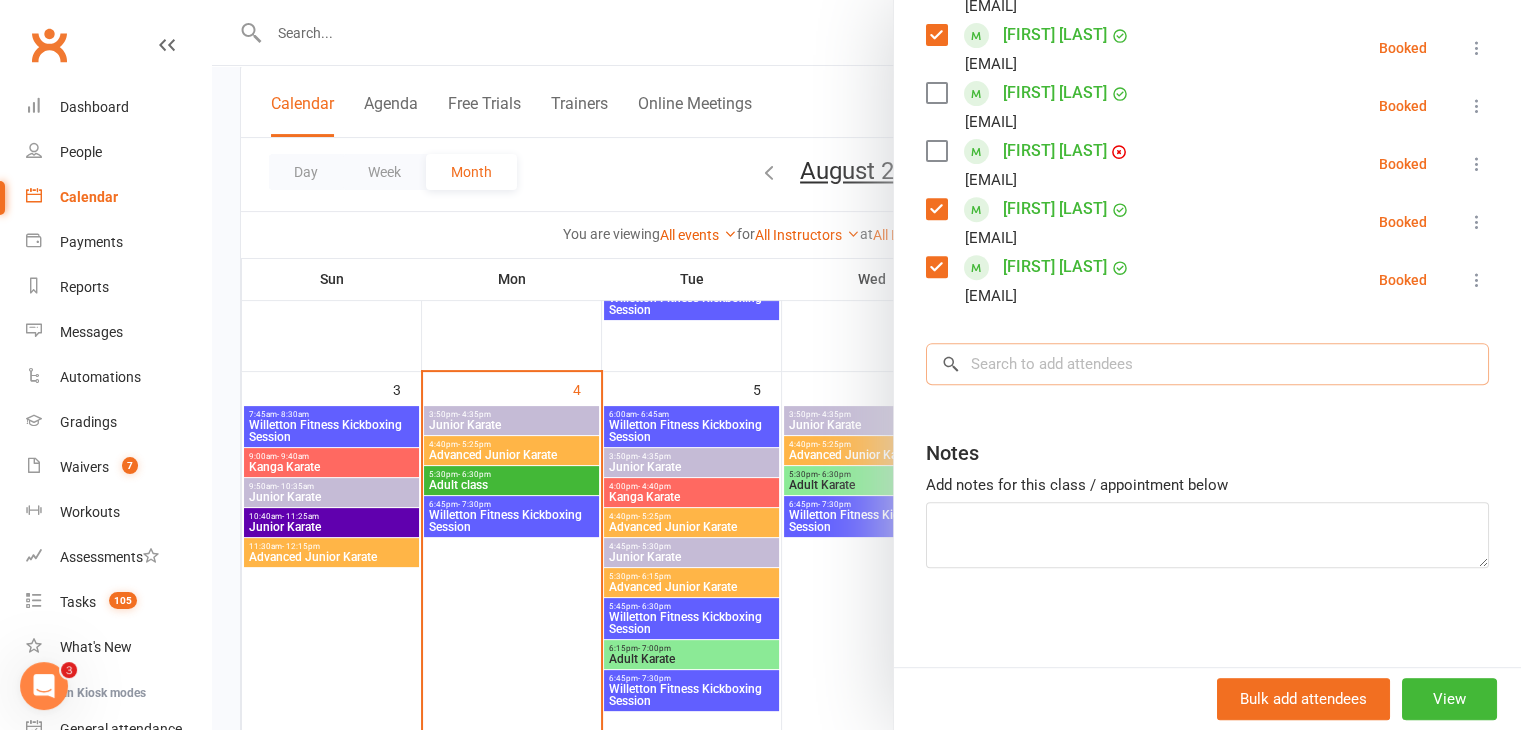 click at bounding box center (1207, 364) 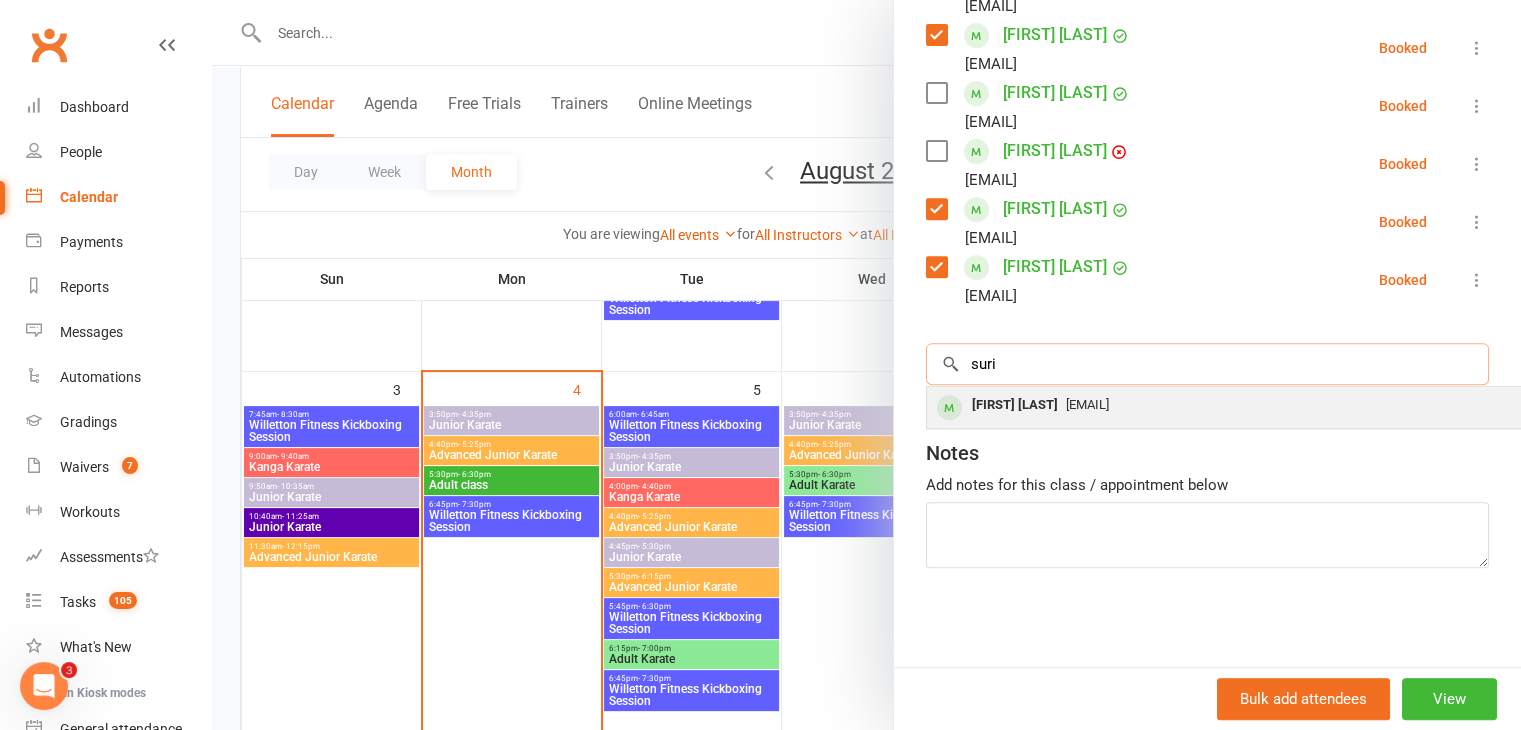 type on "suri" 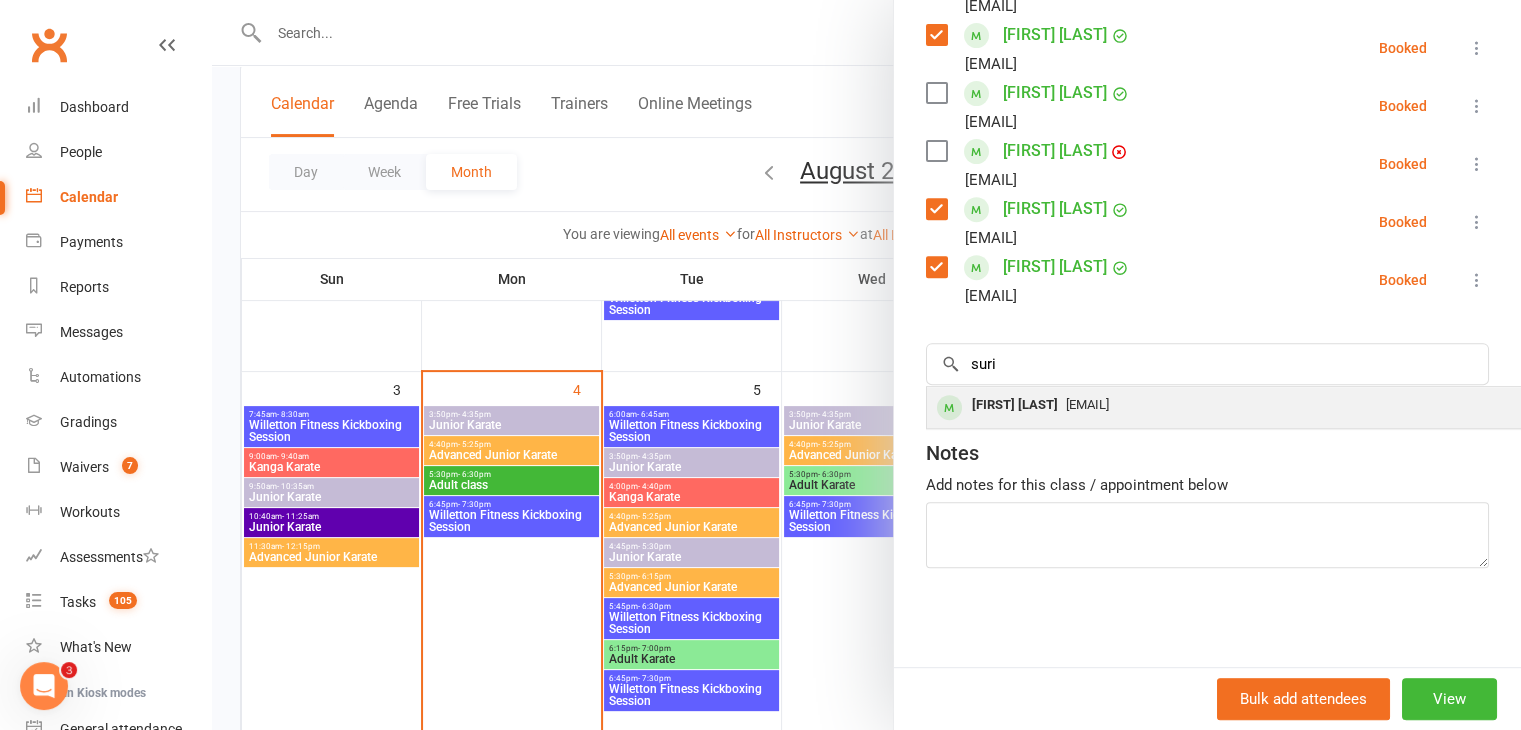 click on "[FIRST] [LAST]" at bounding box center [1015, 405] 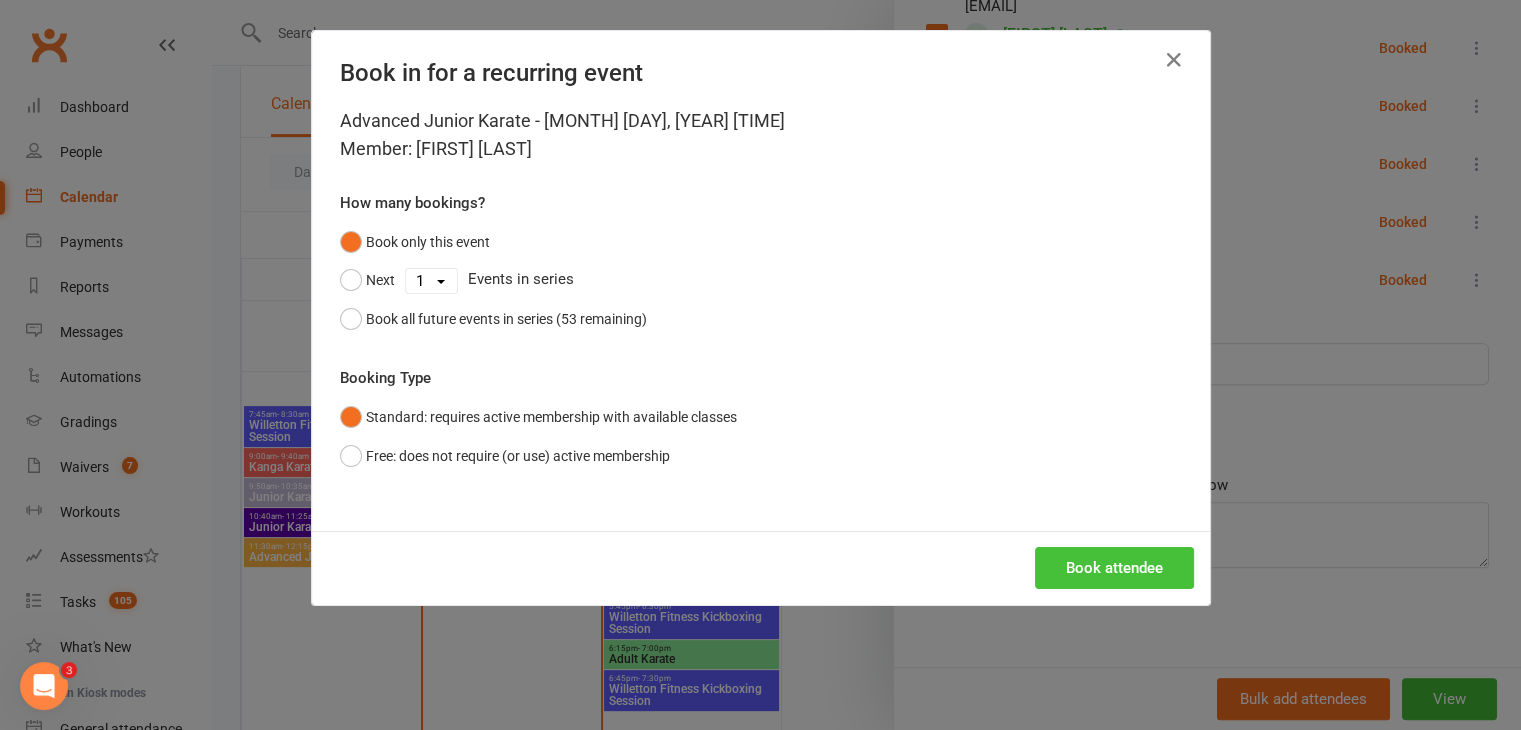 click on "Book attendee" at bounding box center [1114, 568] 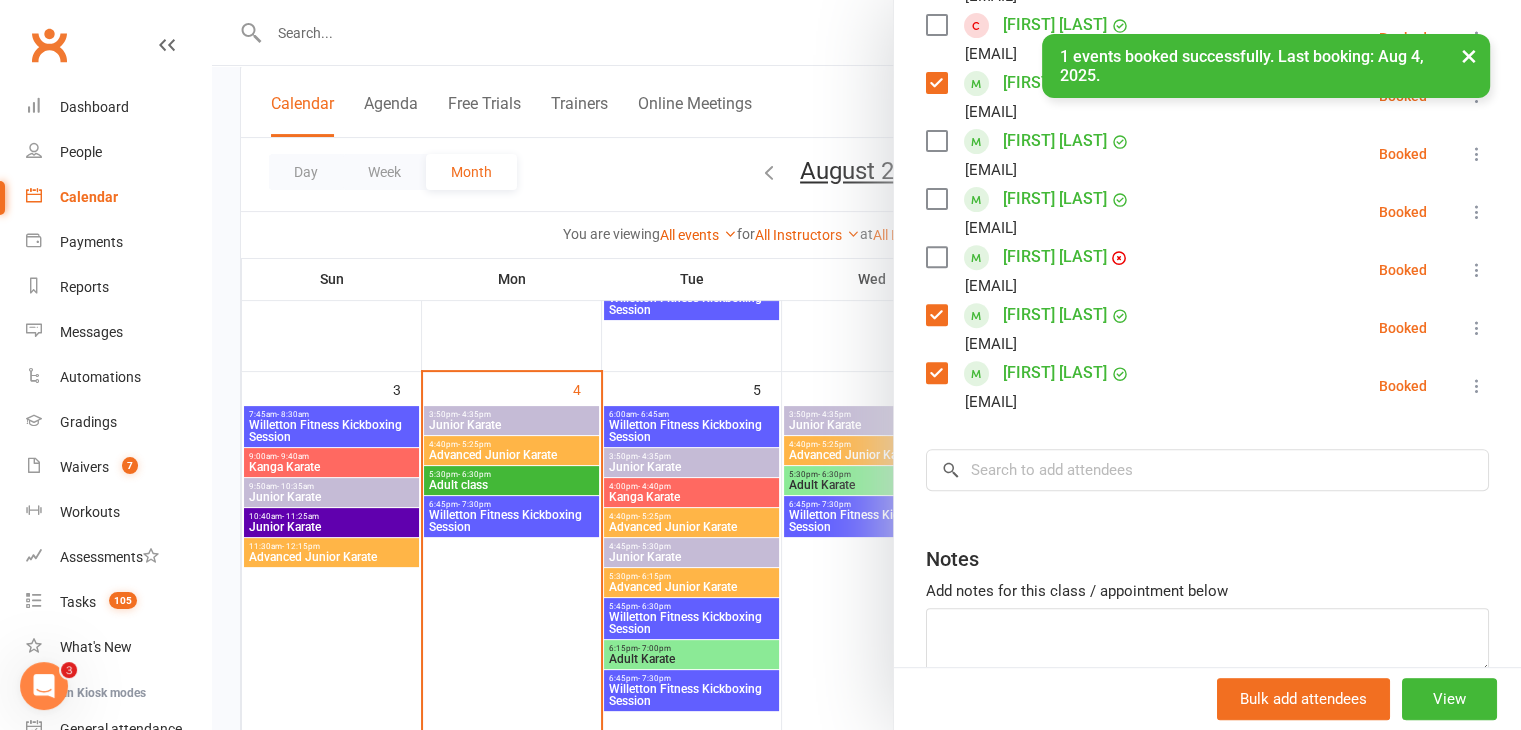 scroll, scrollTop: 665, scrollLeft: 0, axis: vertical 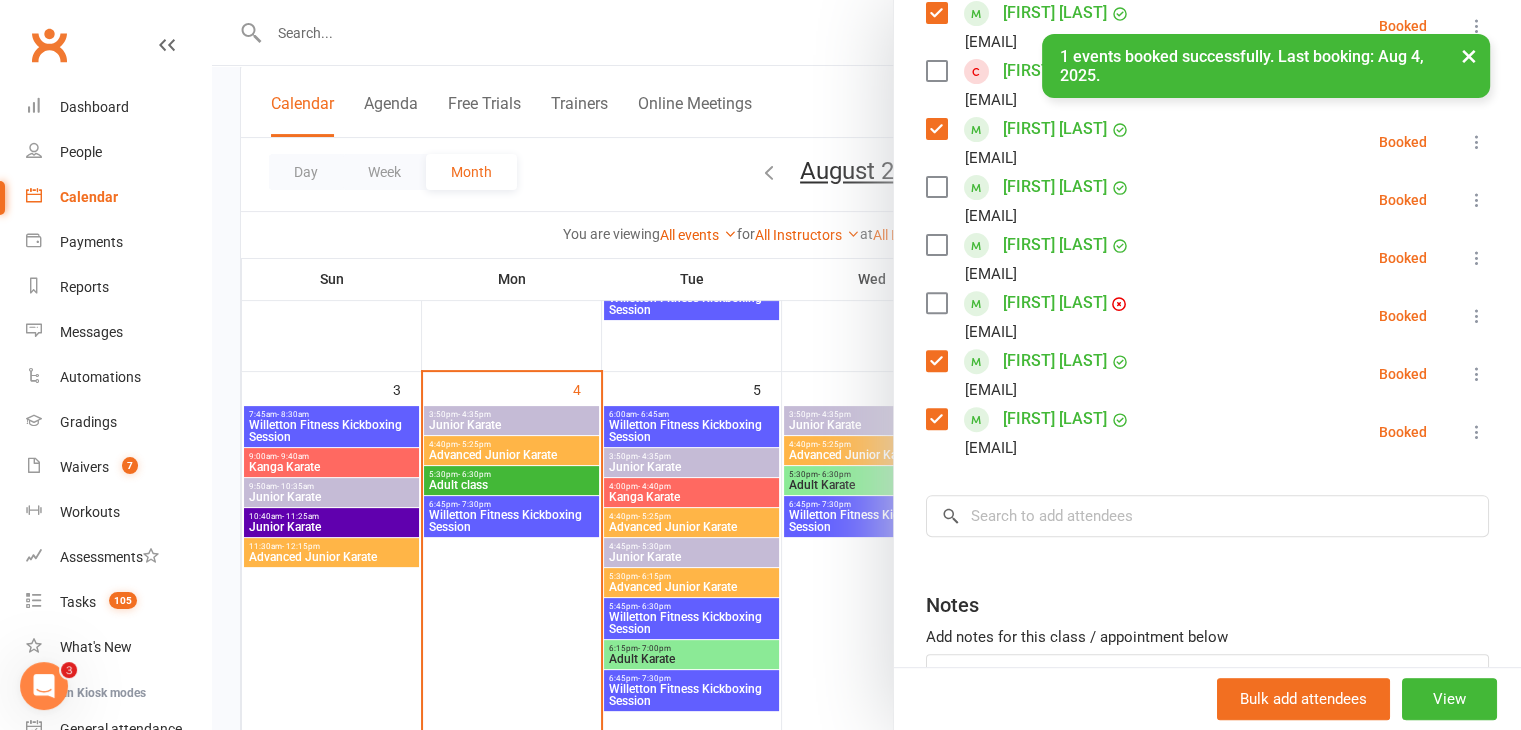 click at bounding box center [936, 245] 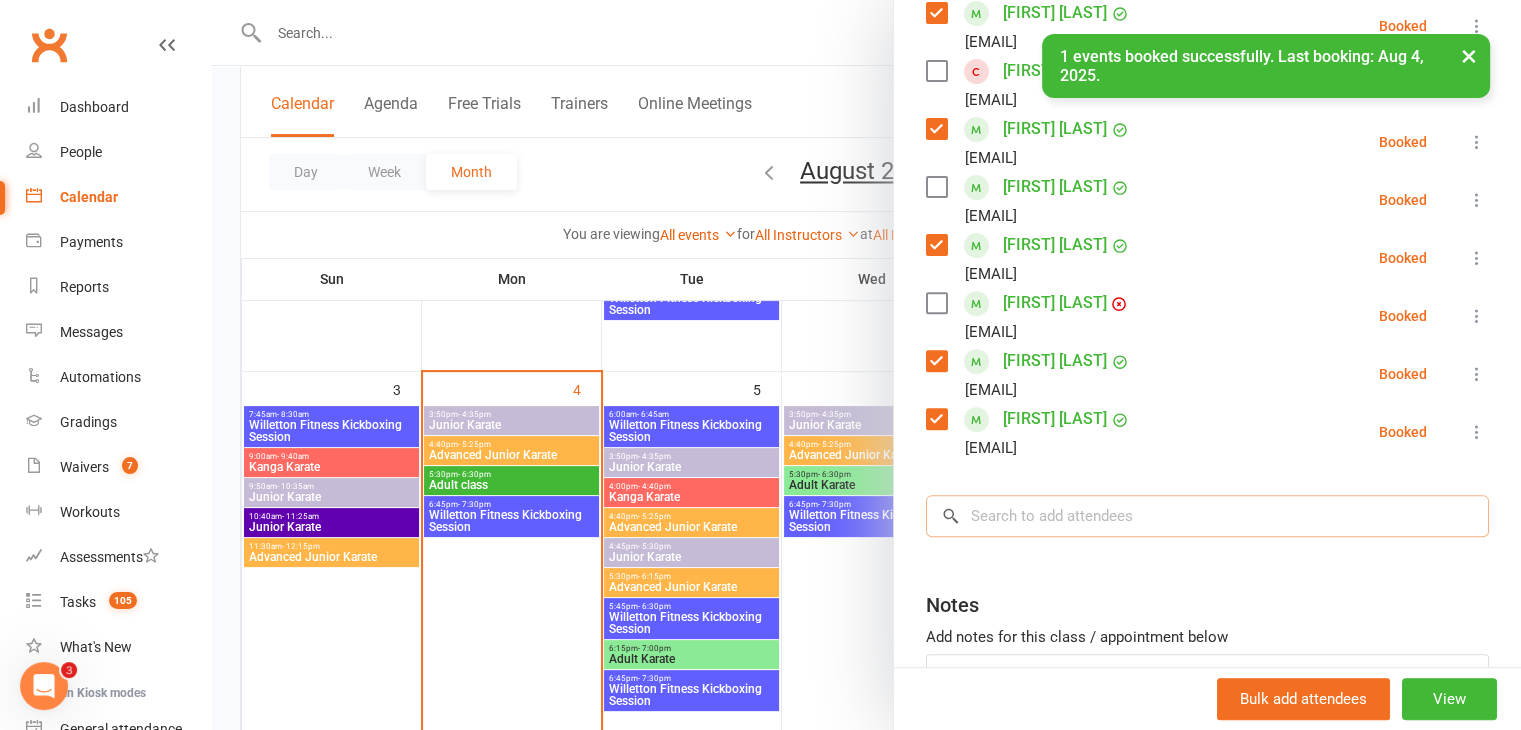 click at bounding box center (1207, 516) 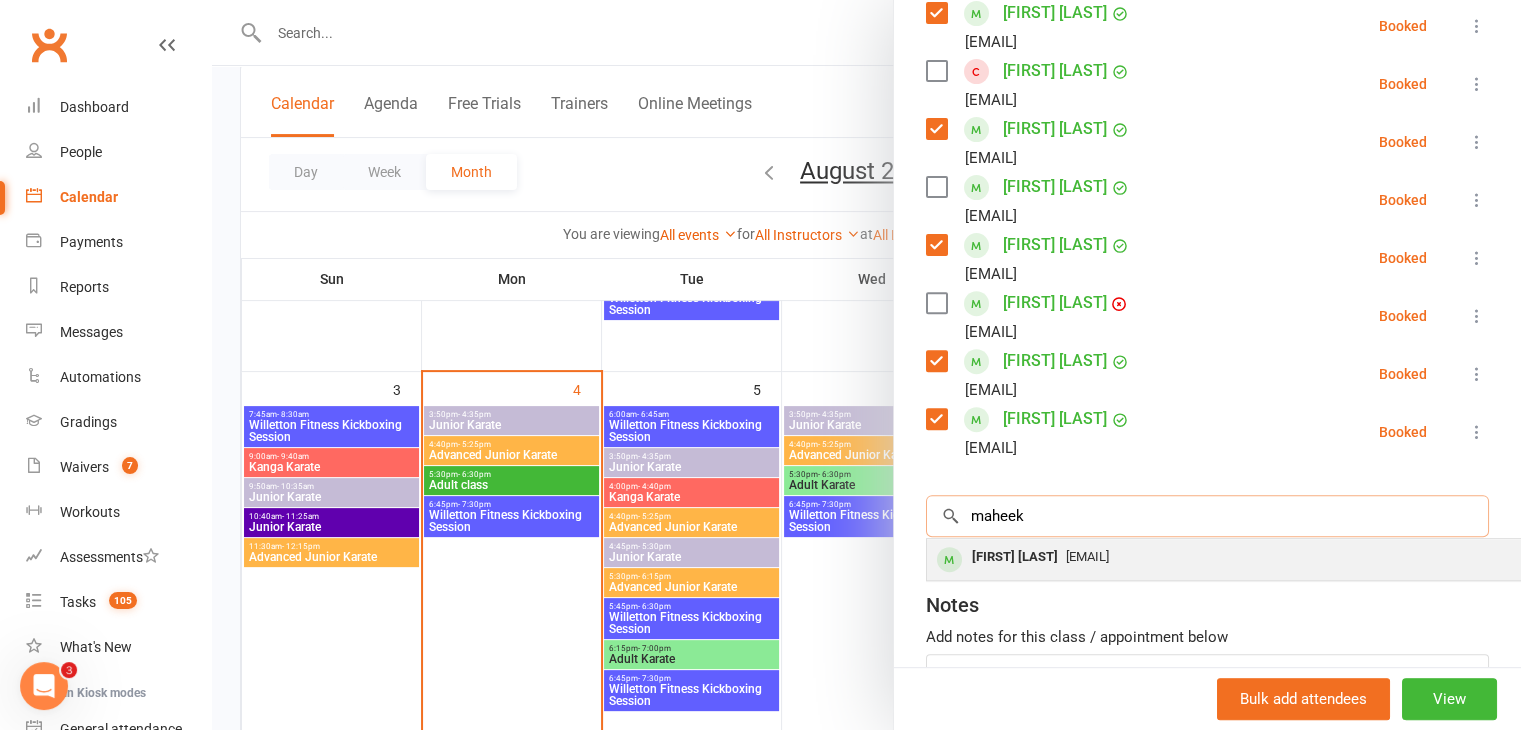 type on "maheek" 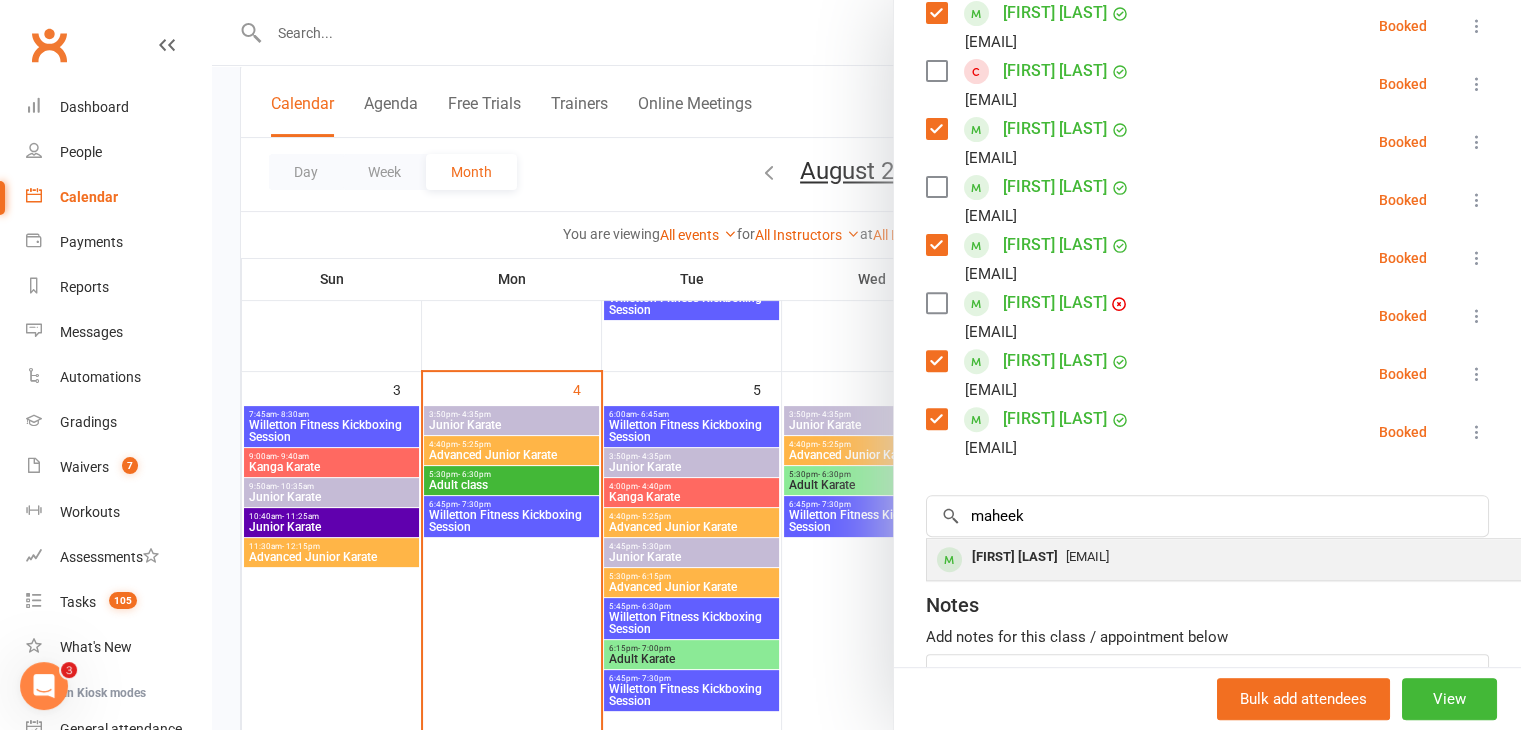 click on "[FIRST] [LAST]" at bounding box center [1015, 557] 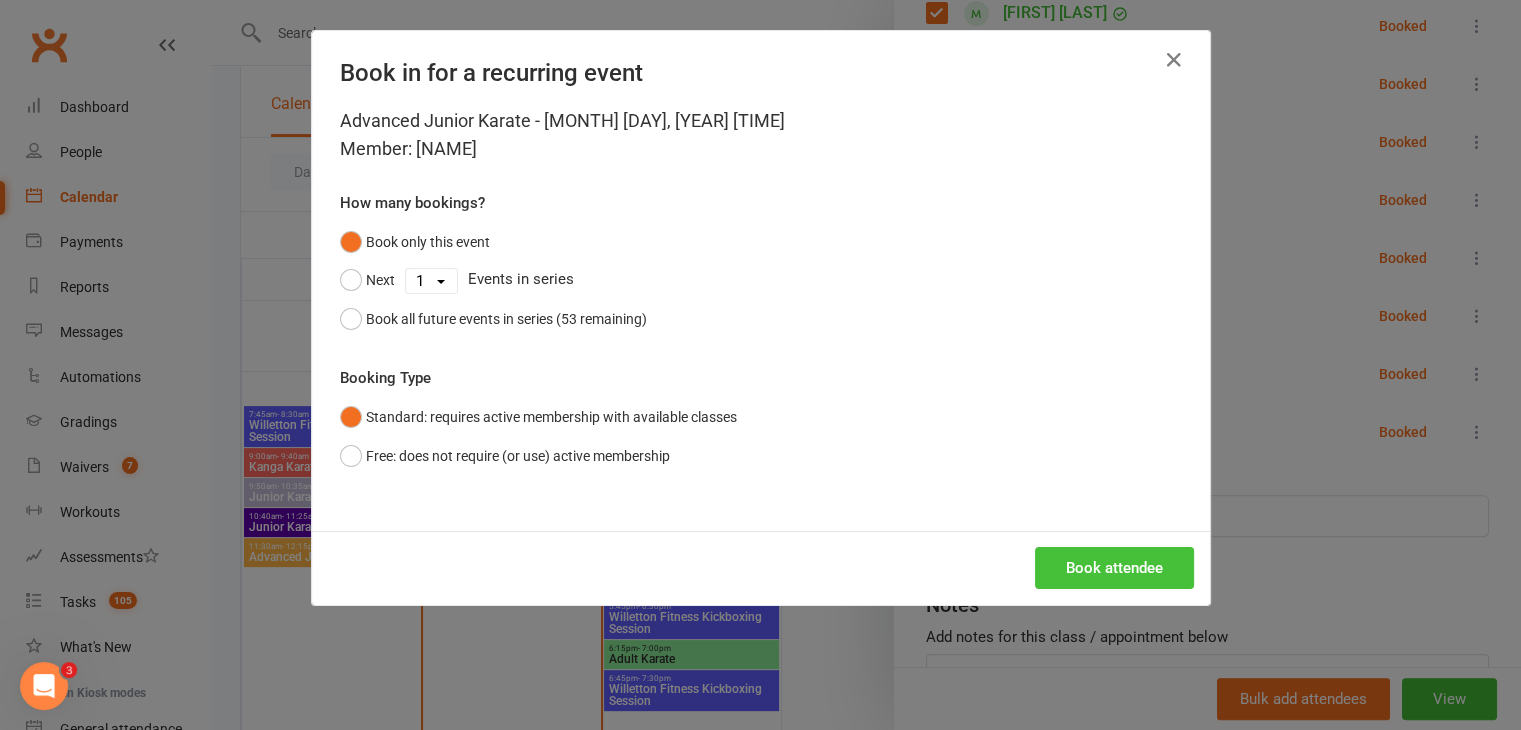 click on "Book attendee" at bounding box center (1114, 568) 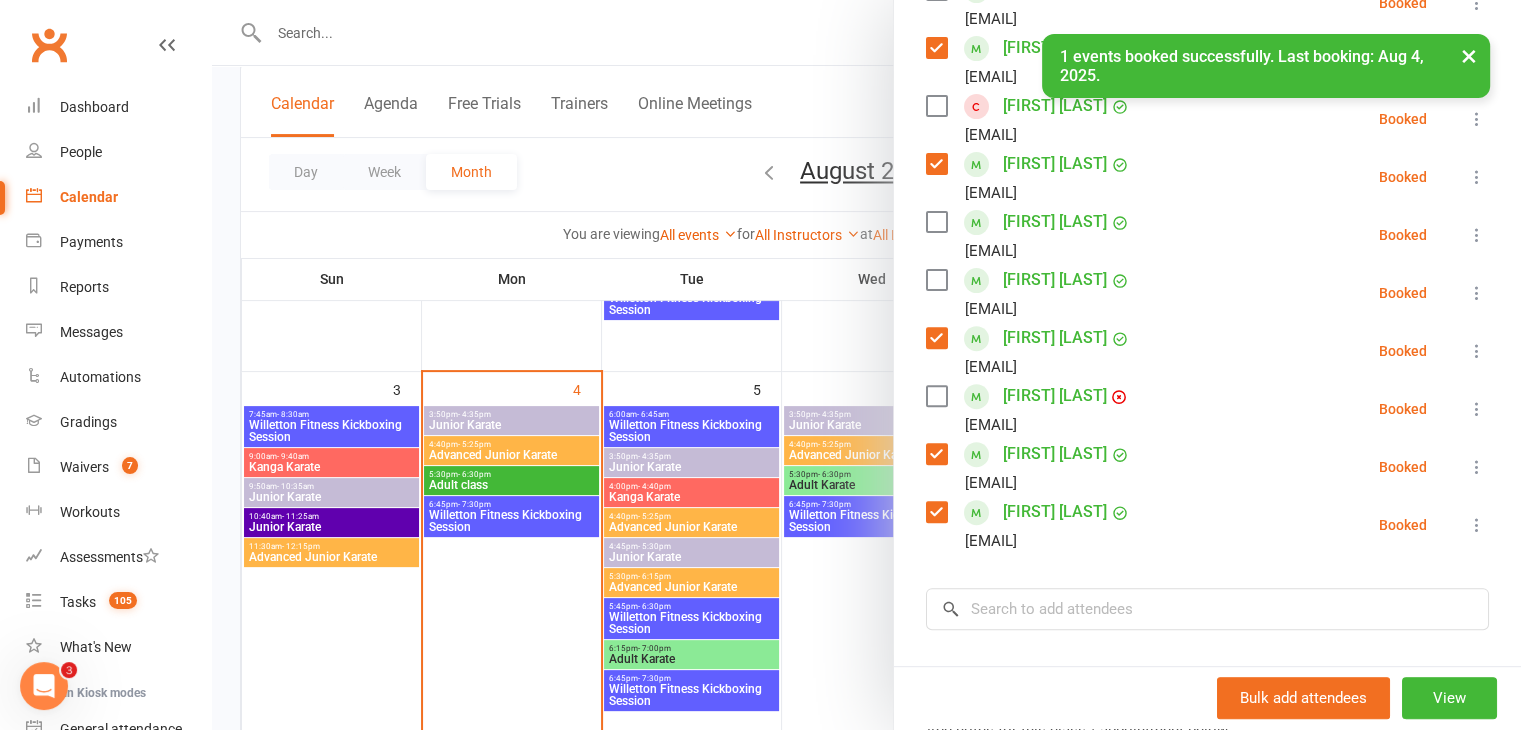 scroll, scrollTop: 623, scrollLeft: 0, axis: vertical 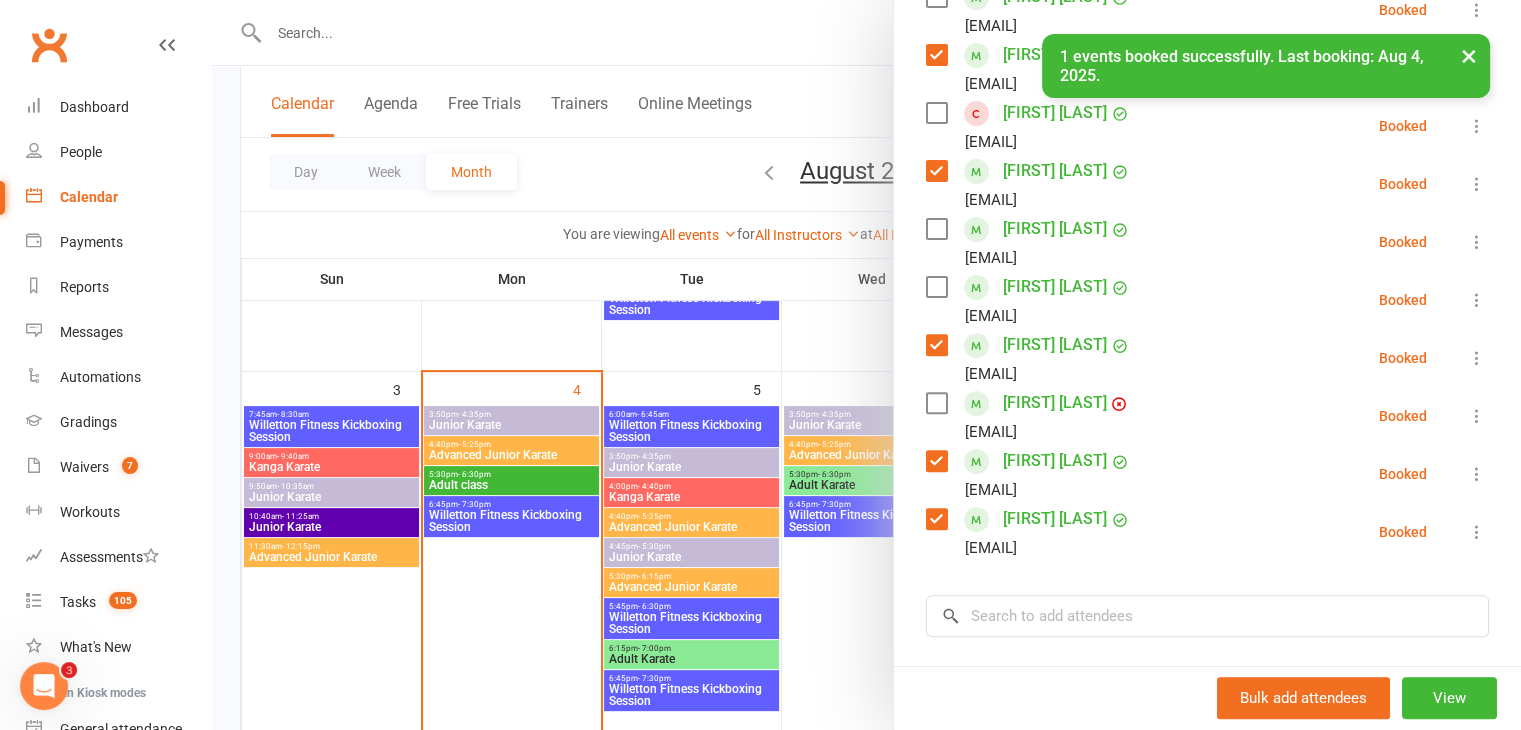 click on "[FIRST] [LAST]  [EMAIL]" at bounding box center [1032, 300] 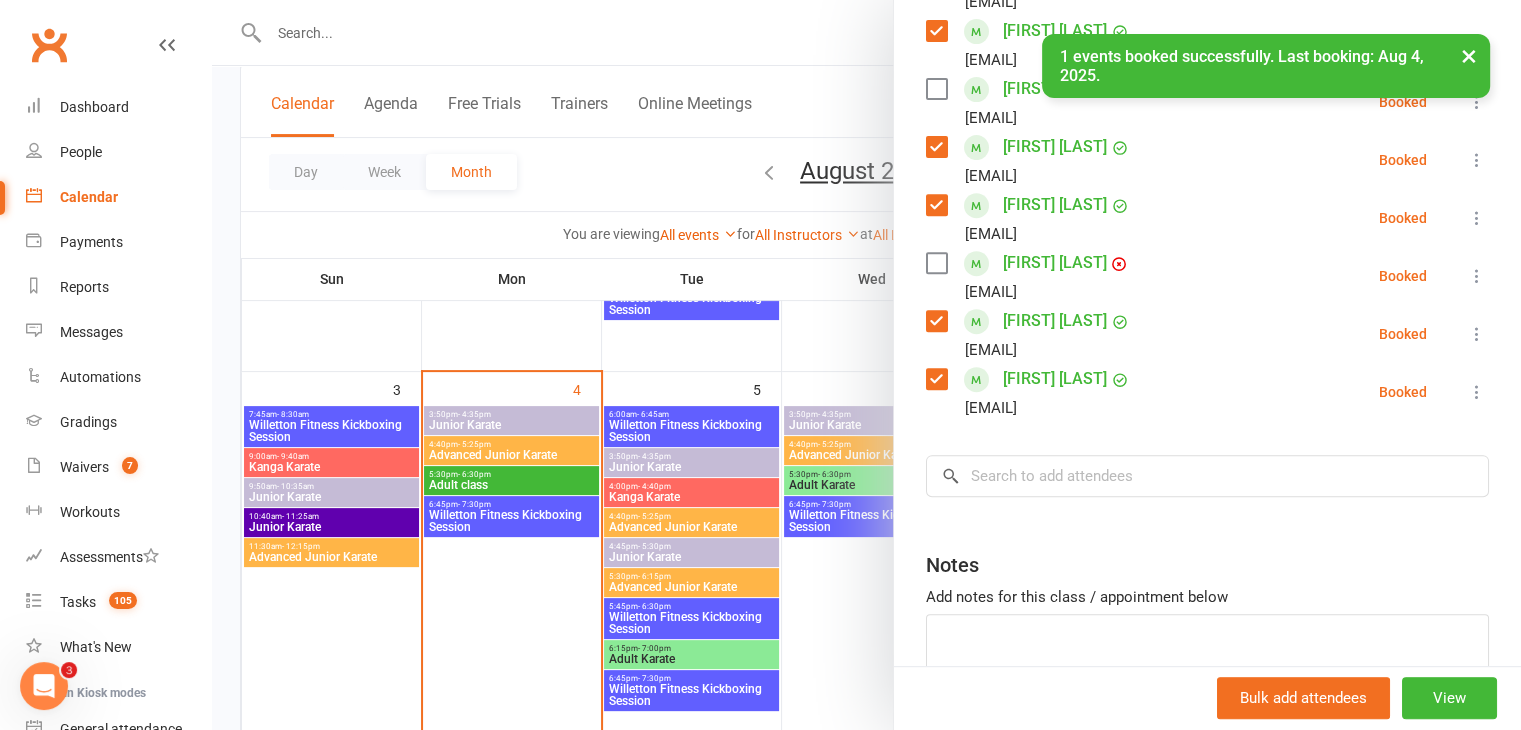 scroll, scrollTop: 776, scrollLeft: 0, axis: vertical 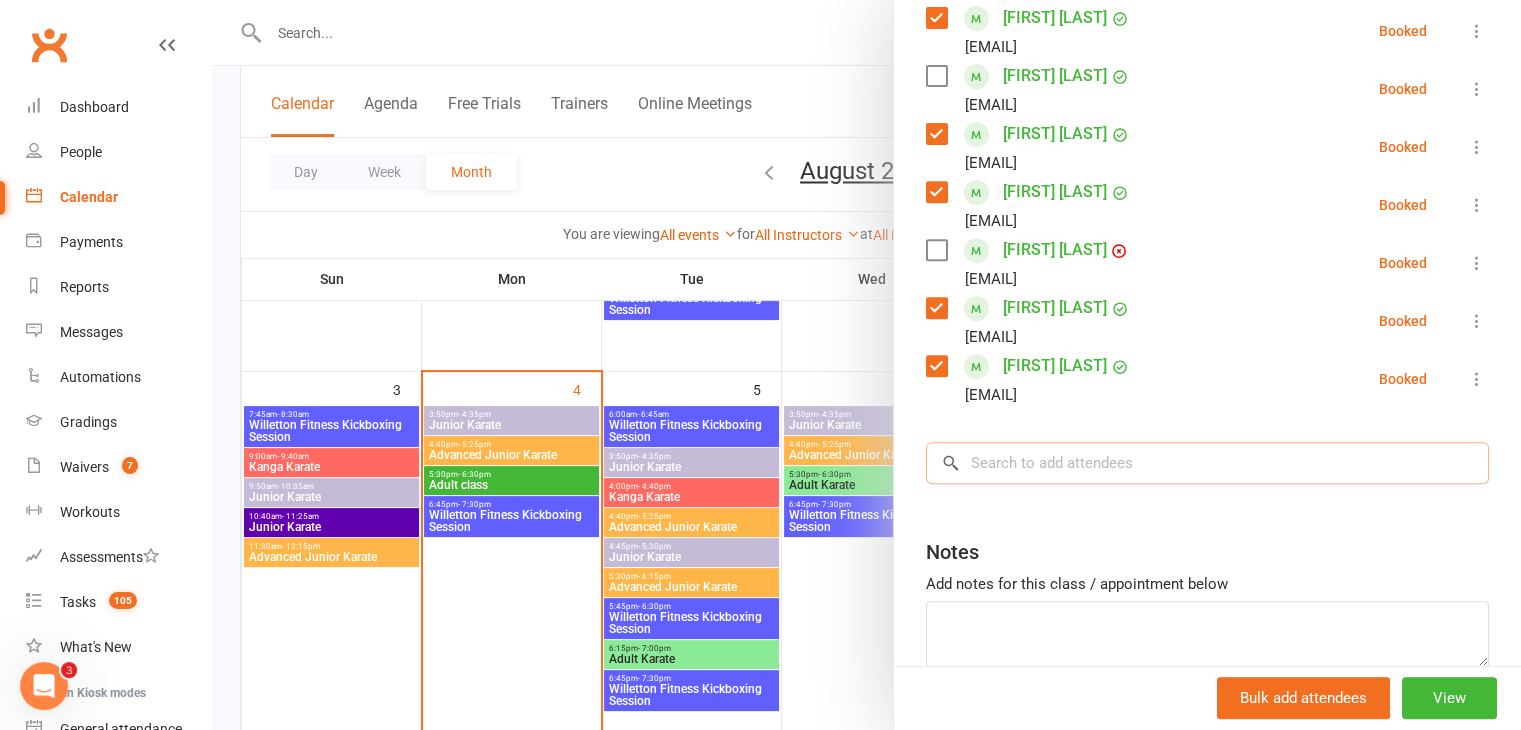 click at bounding box center [1207, 463] 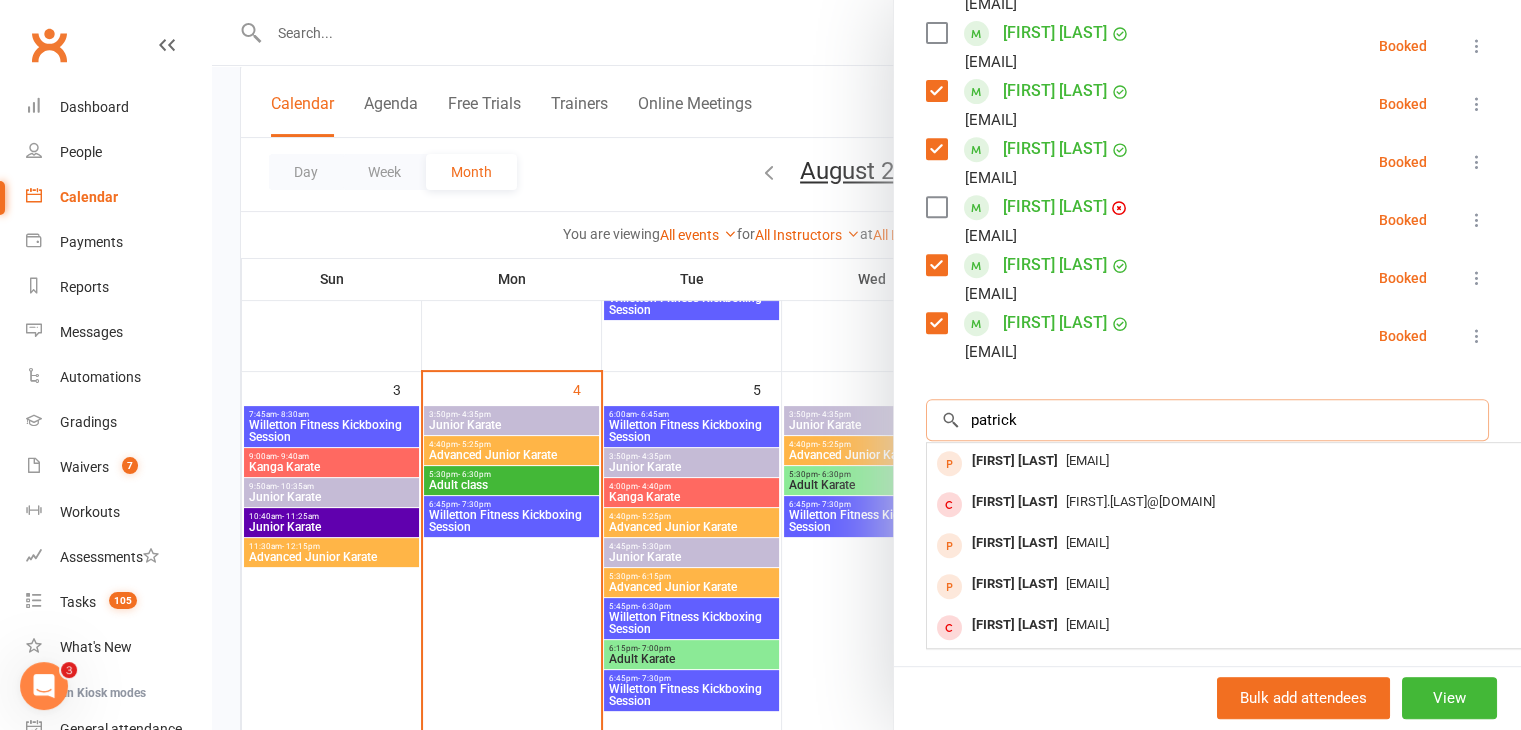 scroll, scrollTop: 890, scrollLeft: 0, axis: vertical 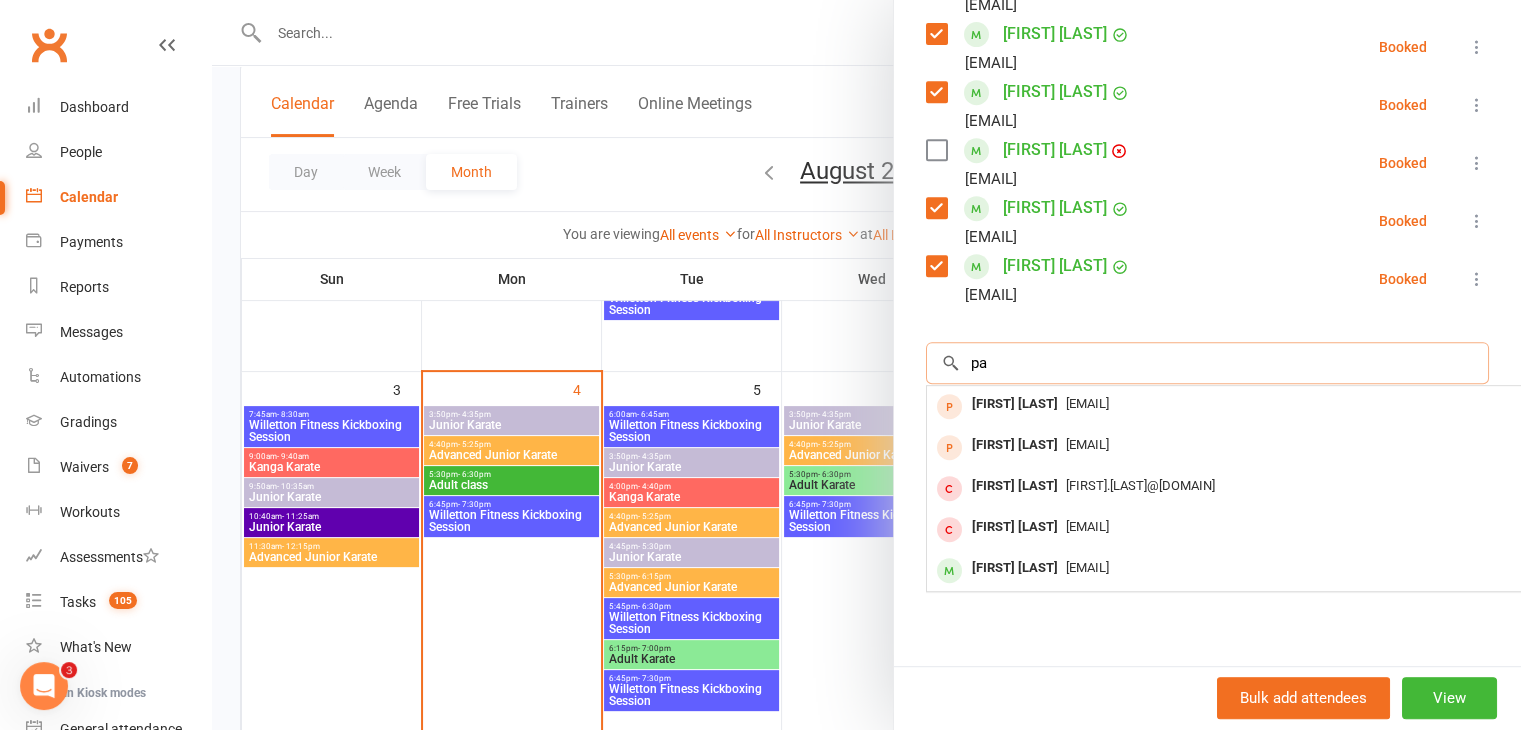 type on "p" 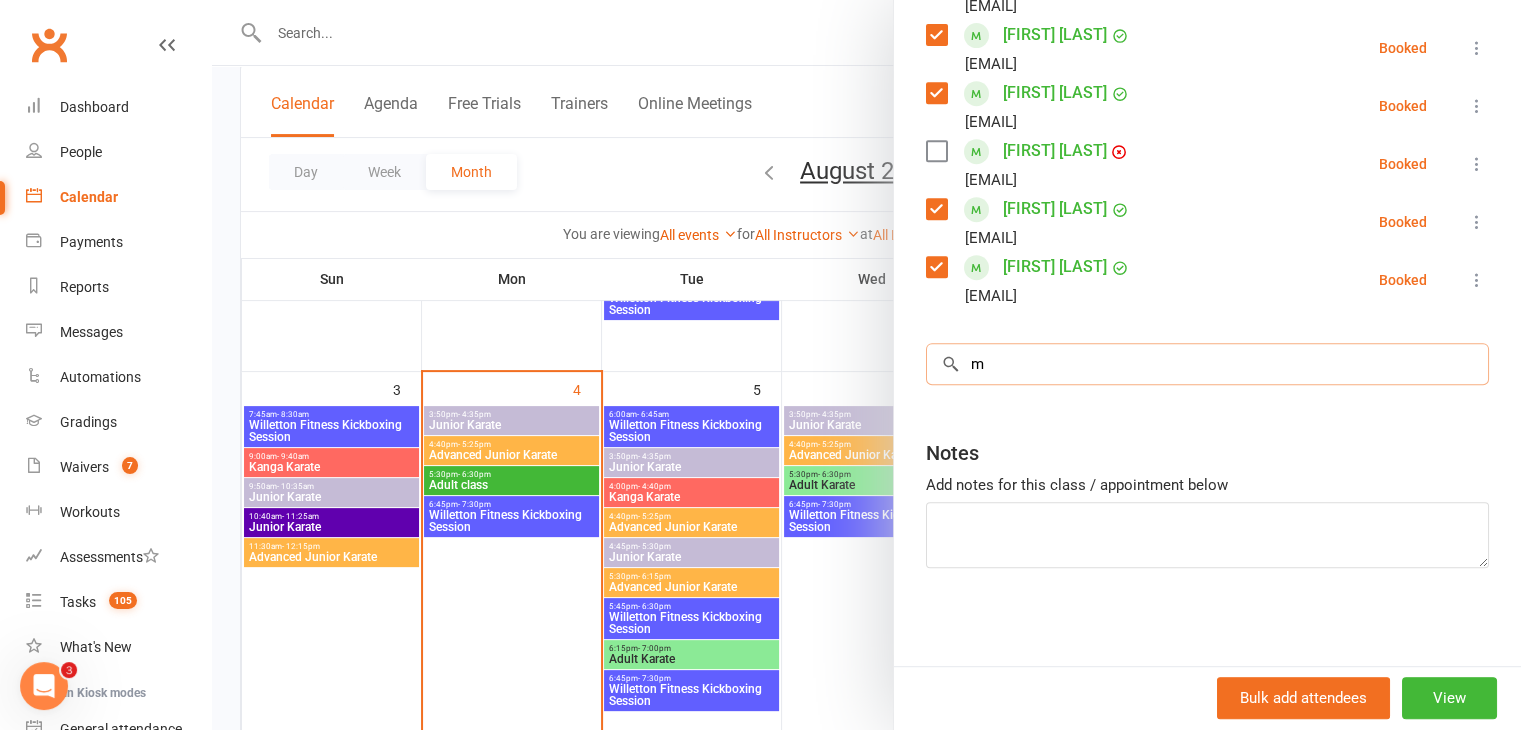 scroll, scrollTop: 890, scrollLeft: 0, axis: vertical 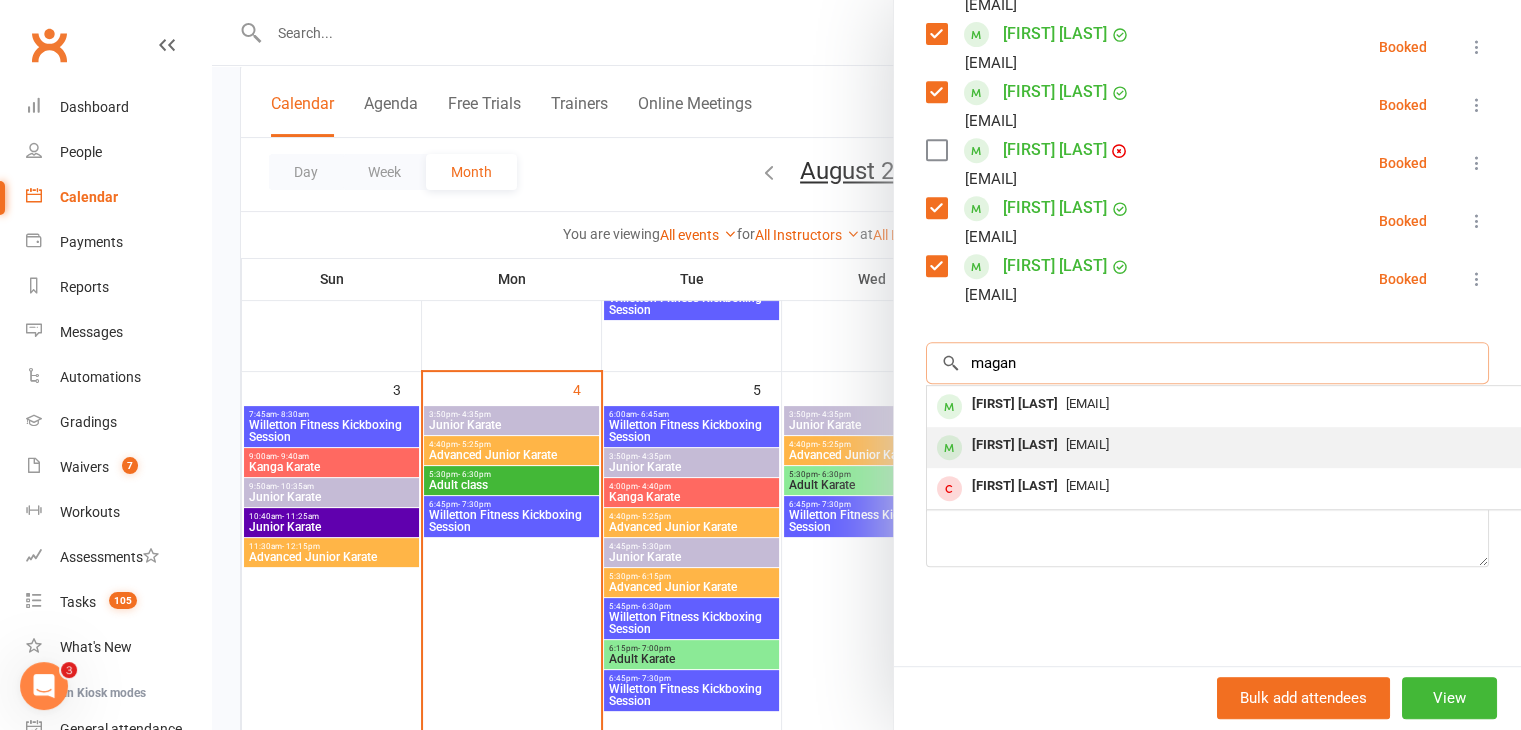 type on "magan" 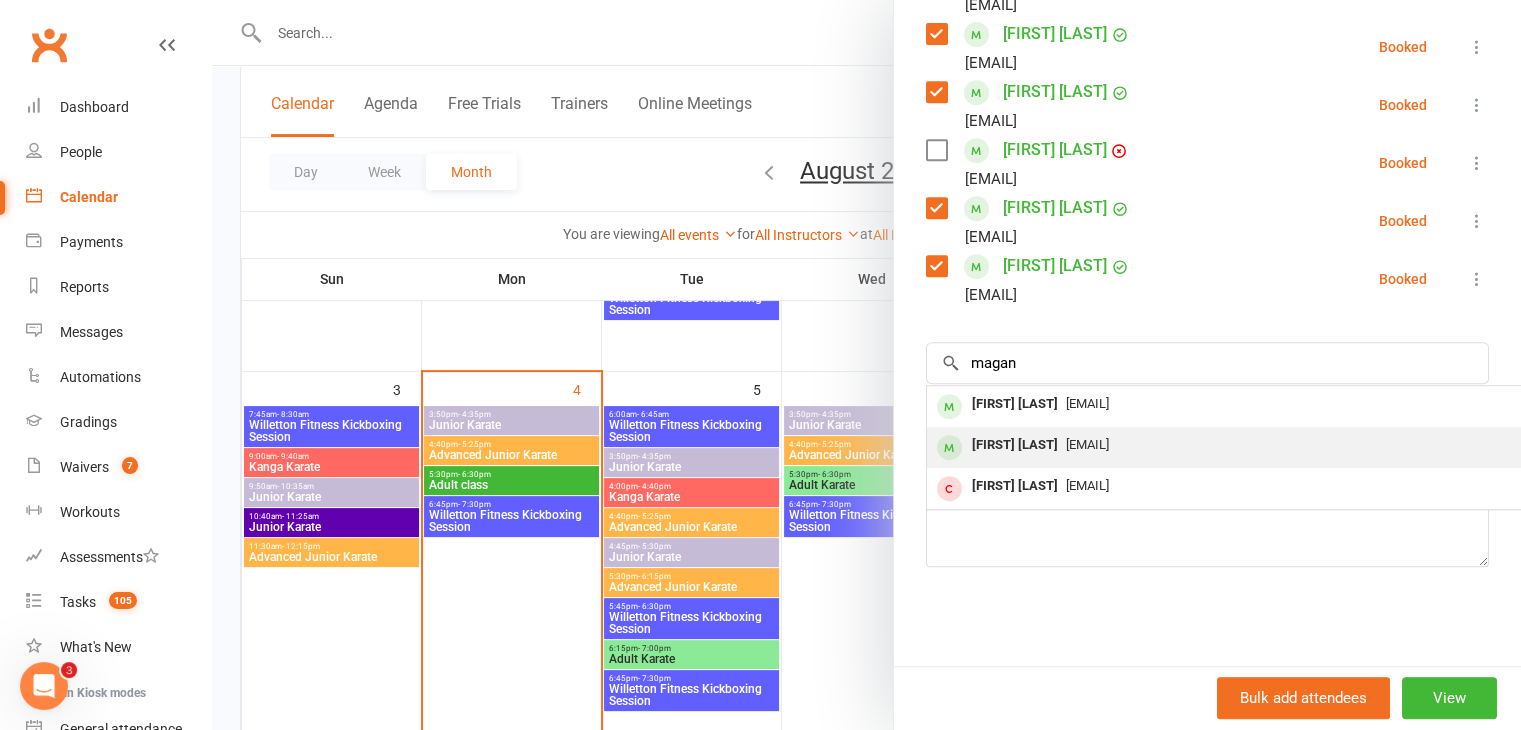 click on "[EMAIL]" at bounding box center (1087, 444) 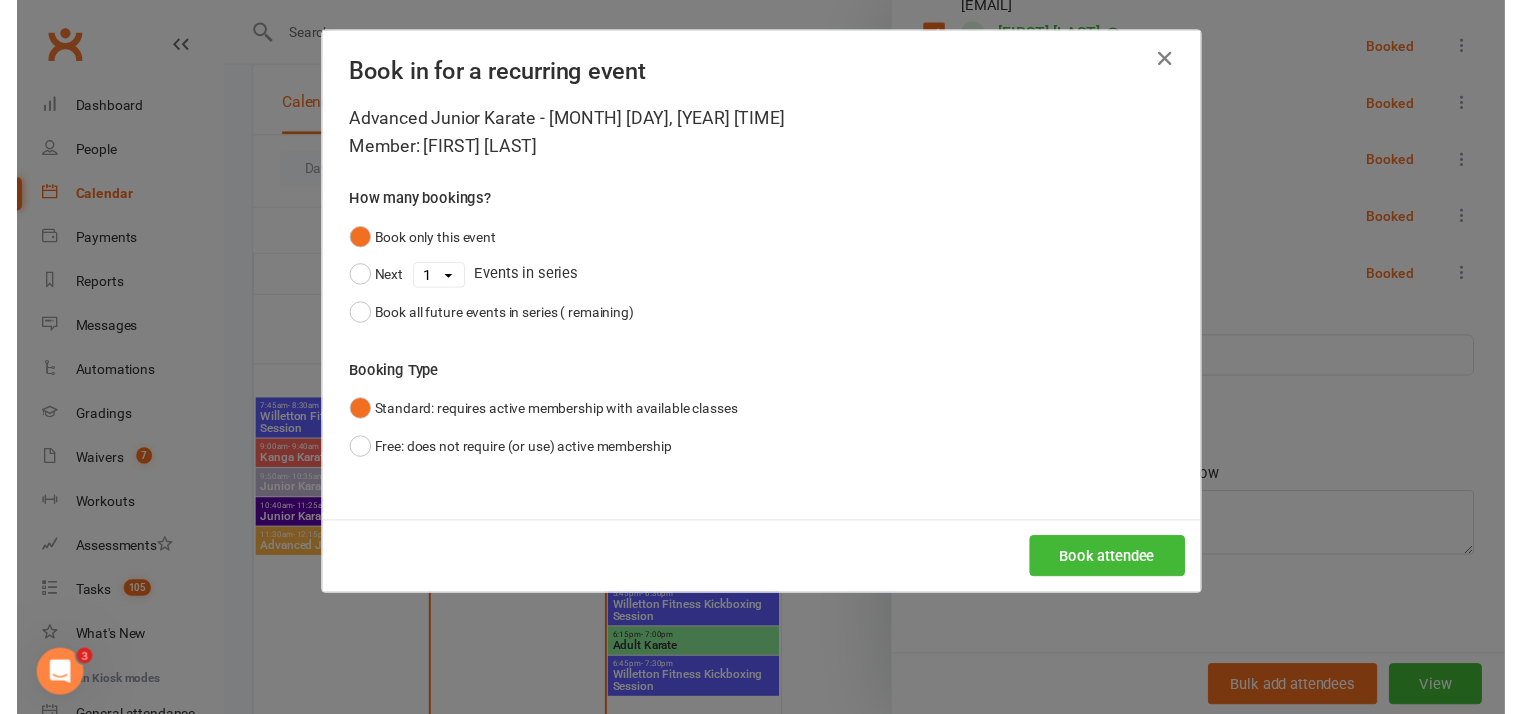 scroll, scrollTop: 875, scrollLeft: 0, axis: vertical 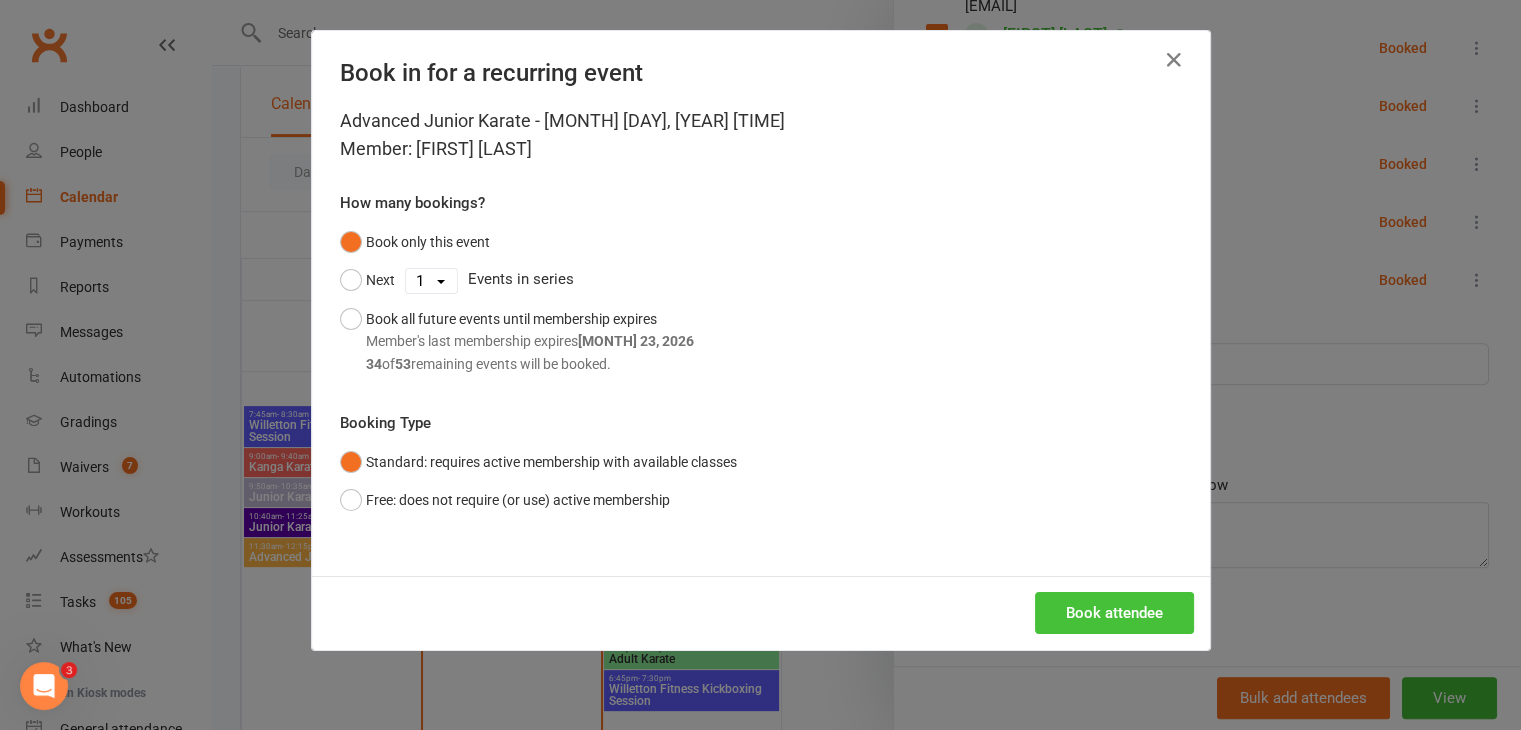 click on "Book attendee" at bounding box center [1114, 613] 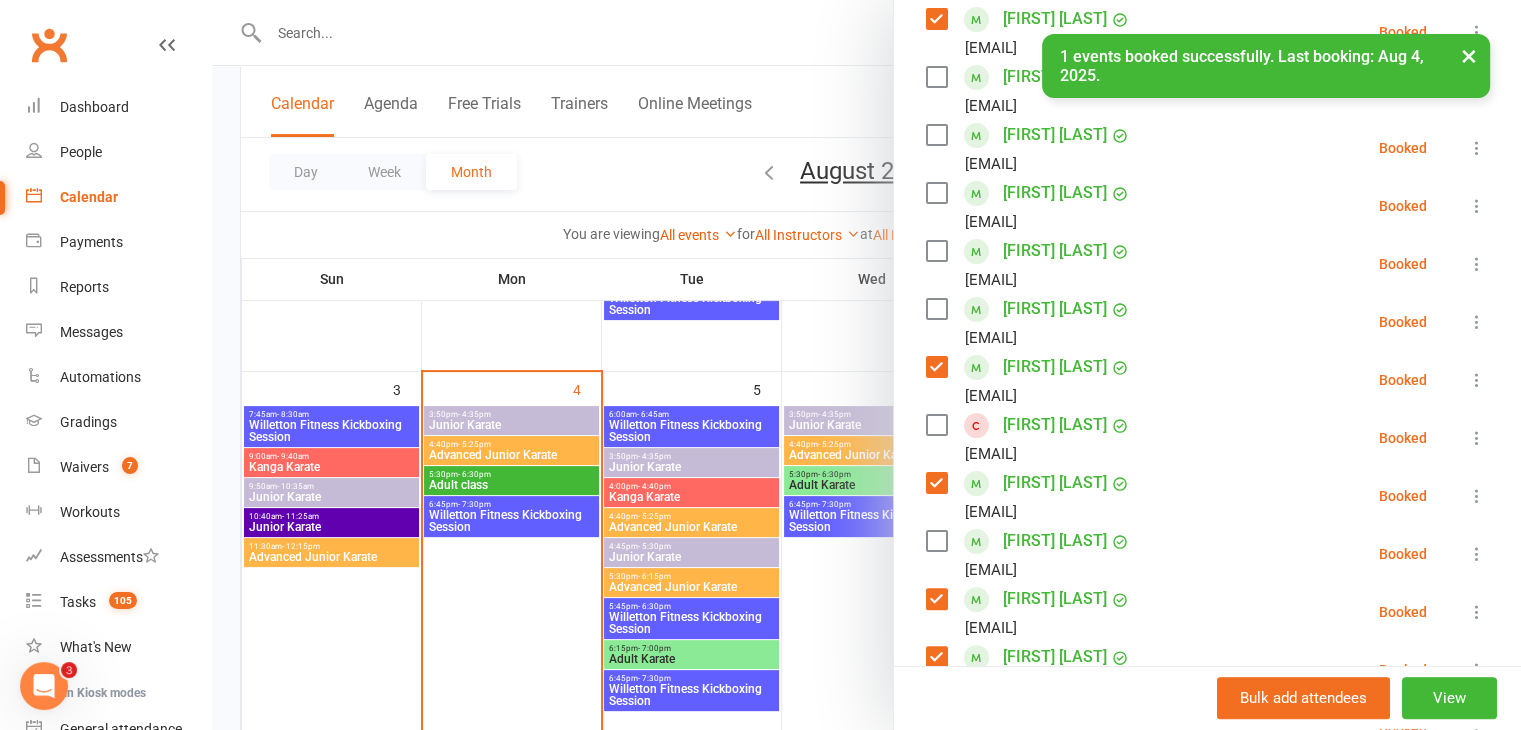 scroll, scrollTop: 353, scrollLeft: 0, axis: vertical 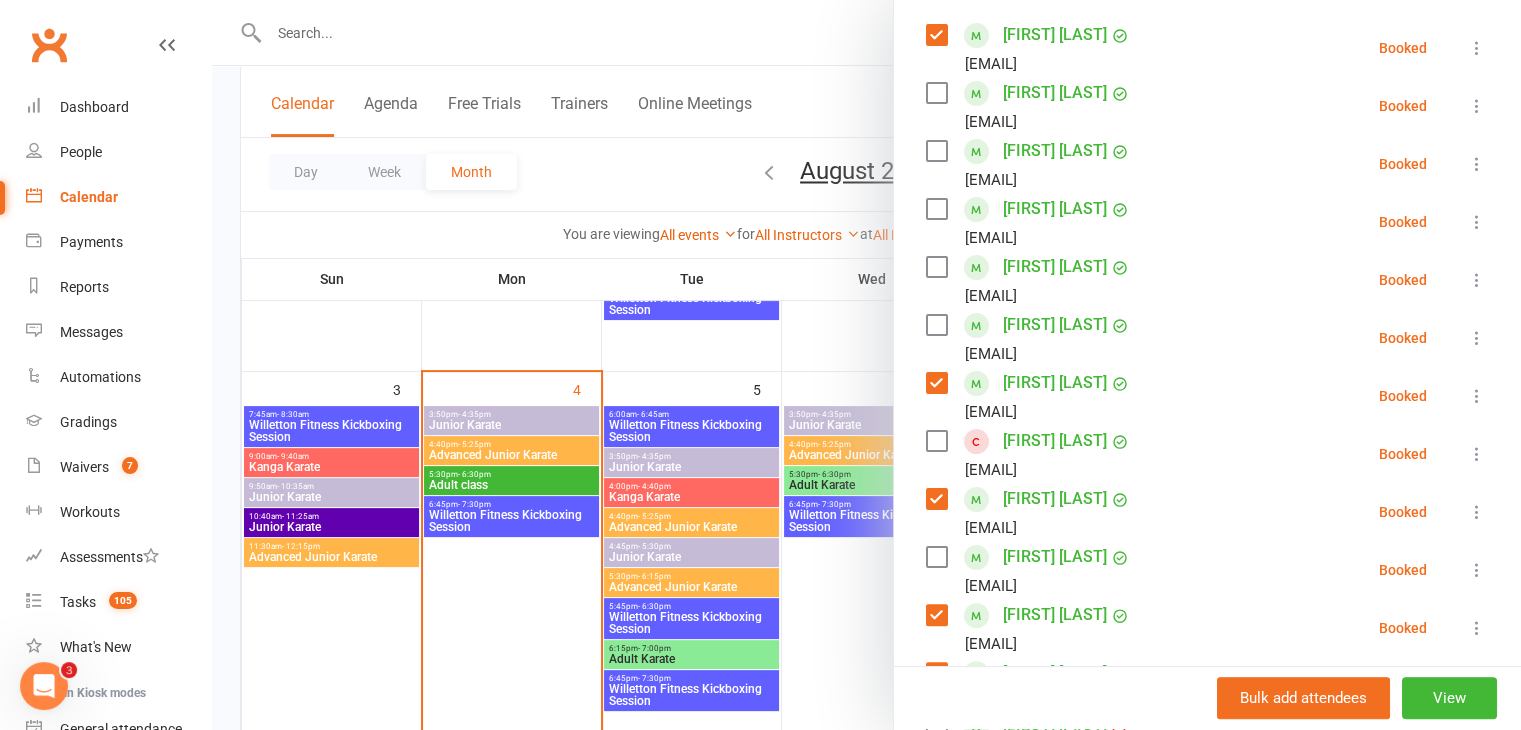 click at bounding box center [936, 209] 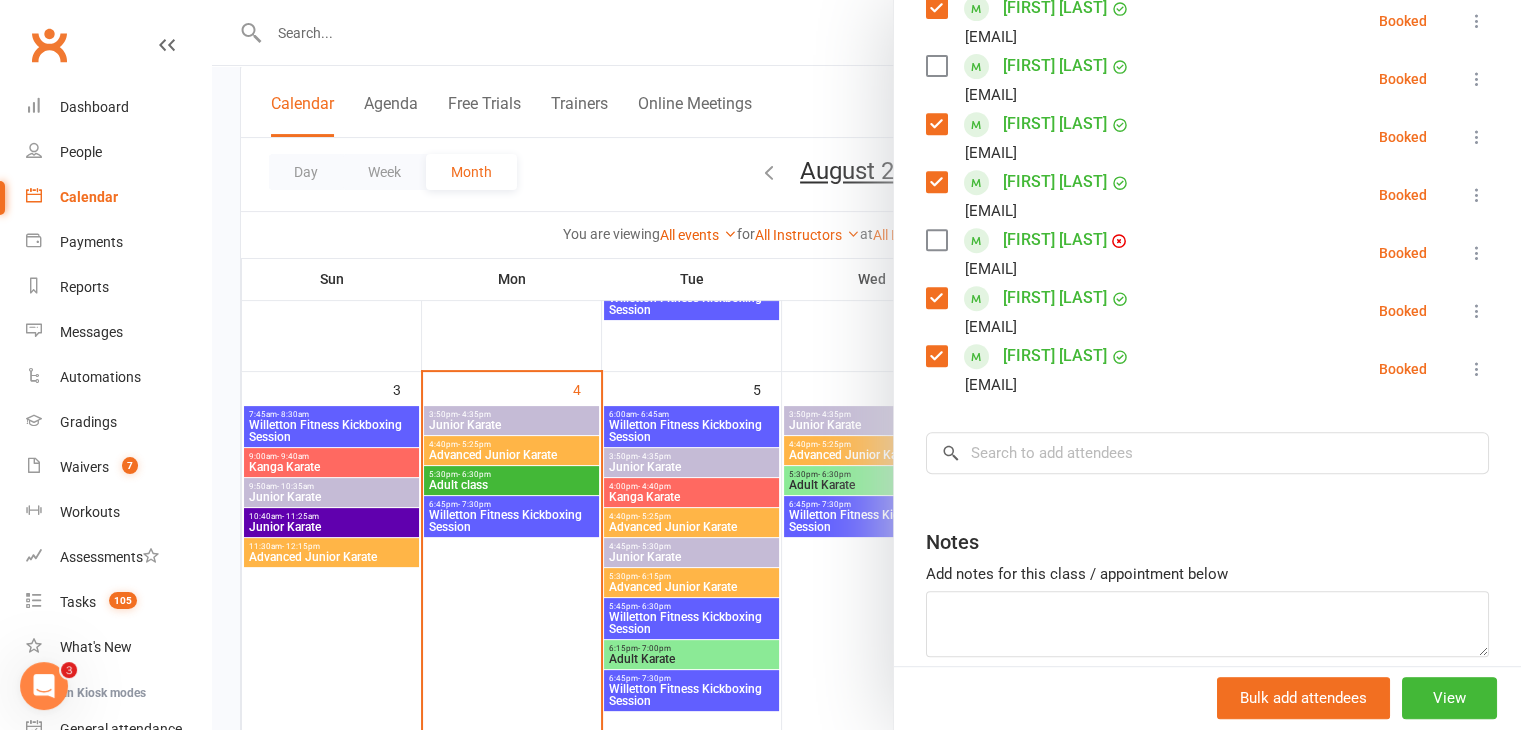 scroll, scrollTop: 932, scrollLeft: 0, axis: vertical 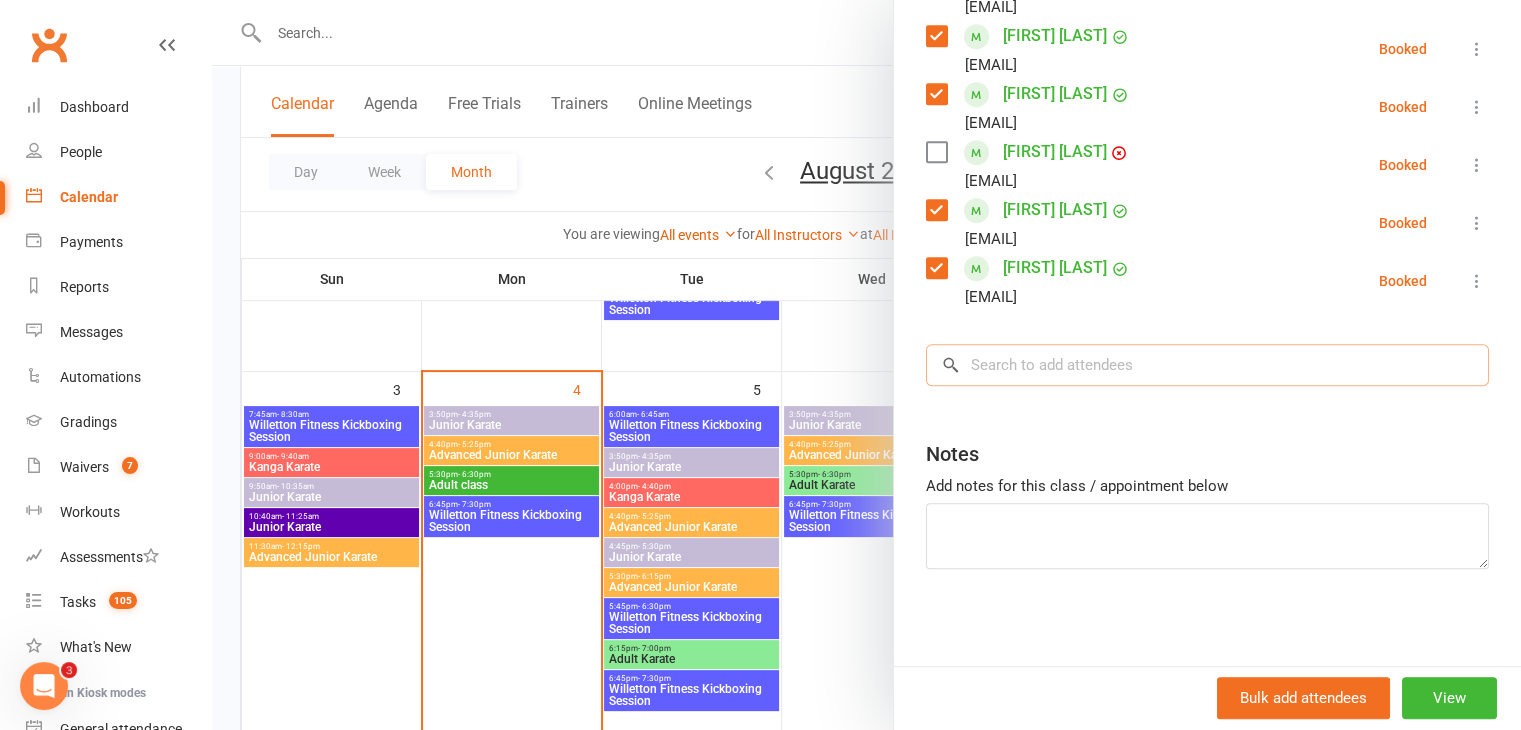 click at bounding box center (1207, 365) 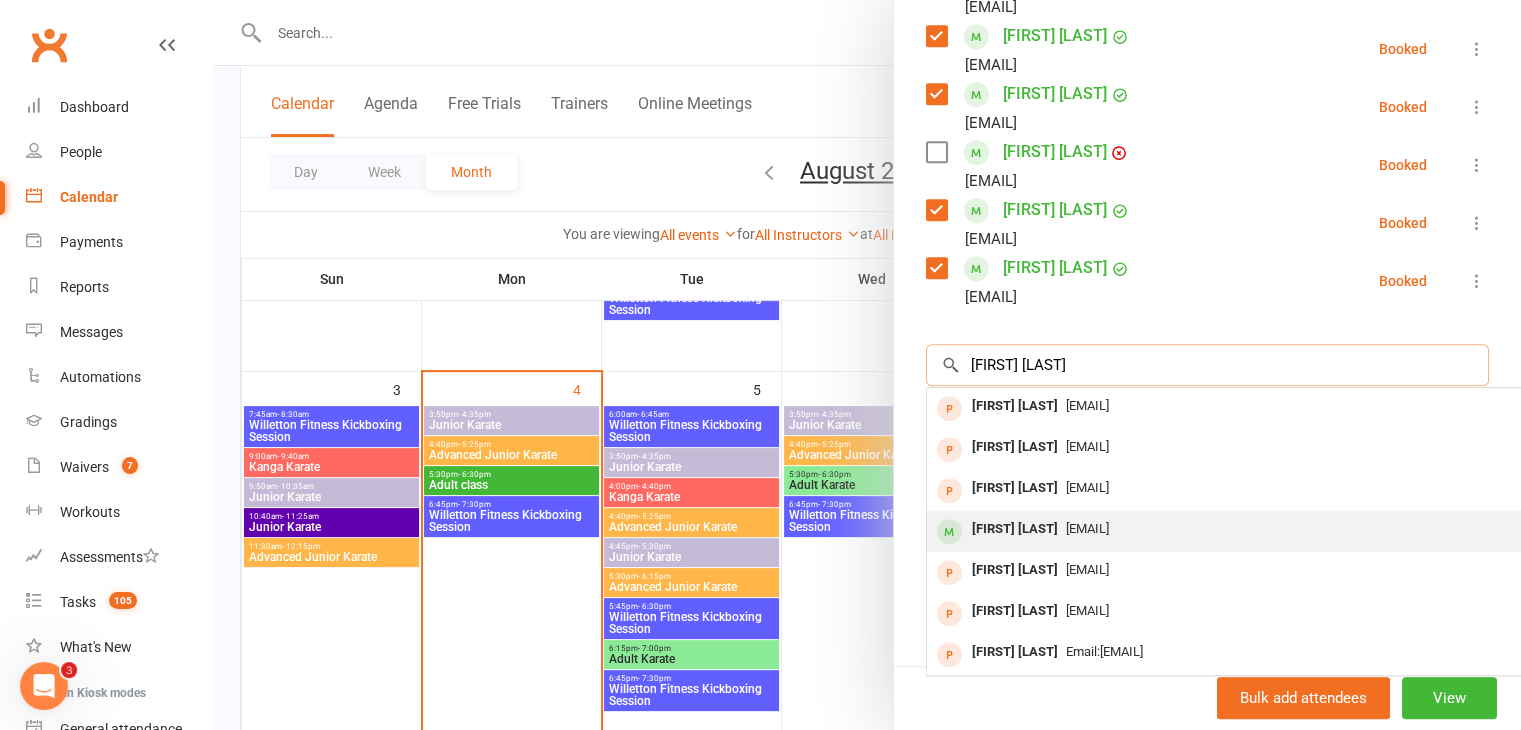 type on "[FIRST] [LAST]" 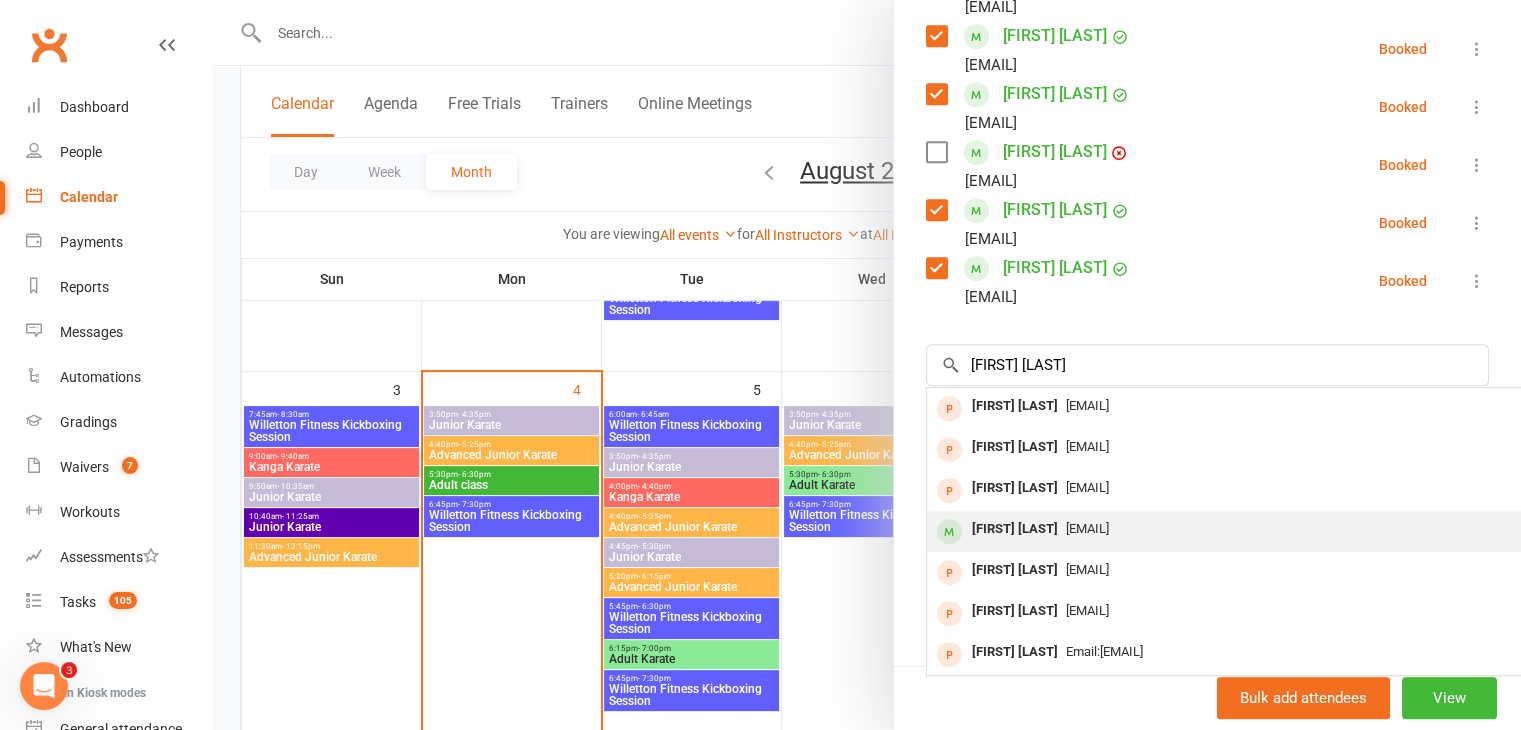 click on "[FIRST] [LAST]" at bounding box center [1015, 529] 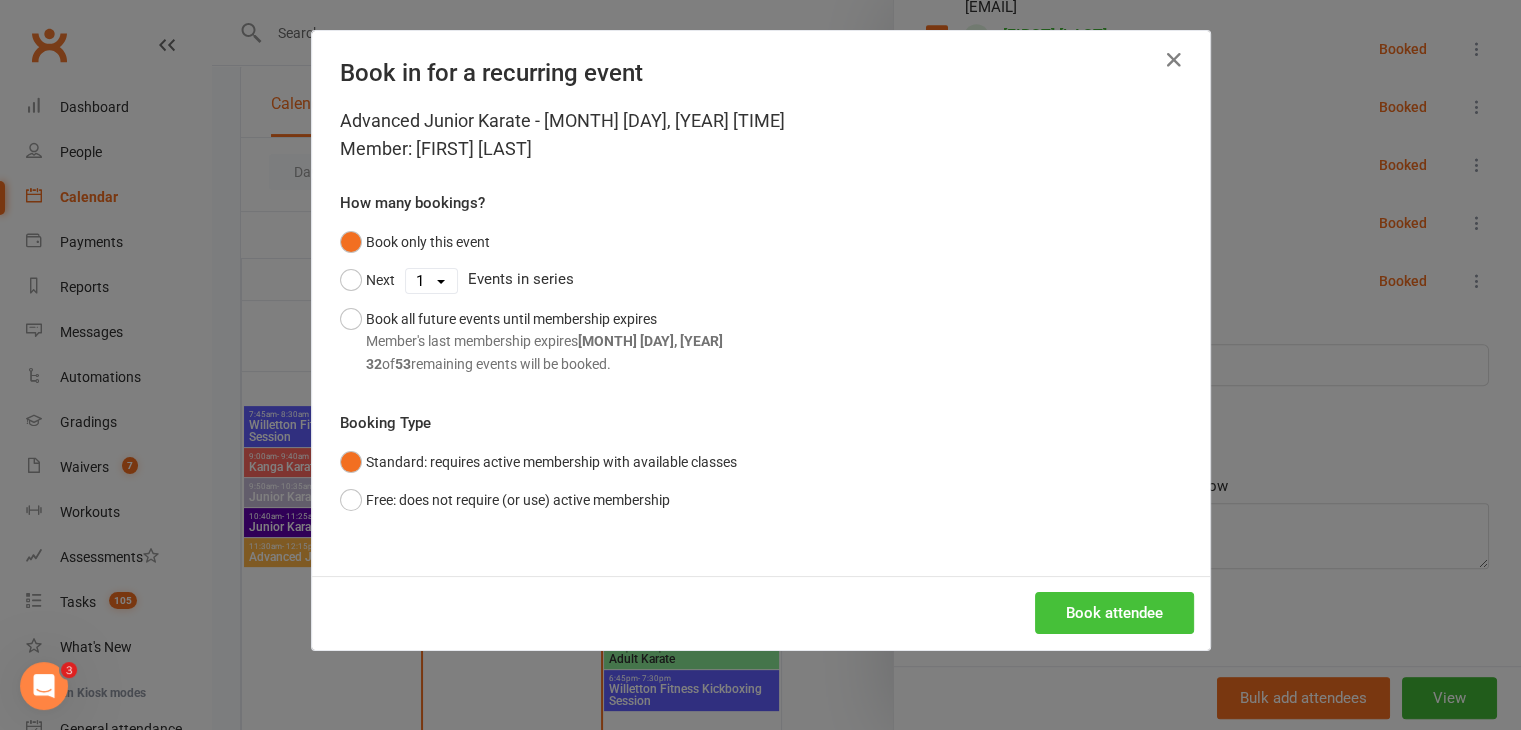 click on "Book attendee" at bounding box center [1114, 613] 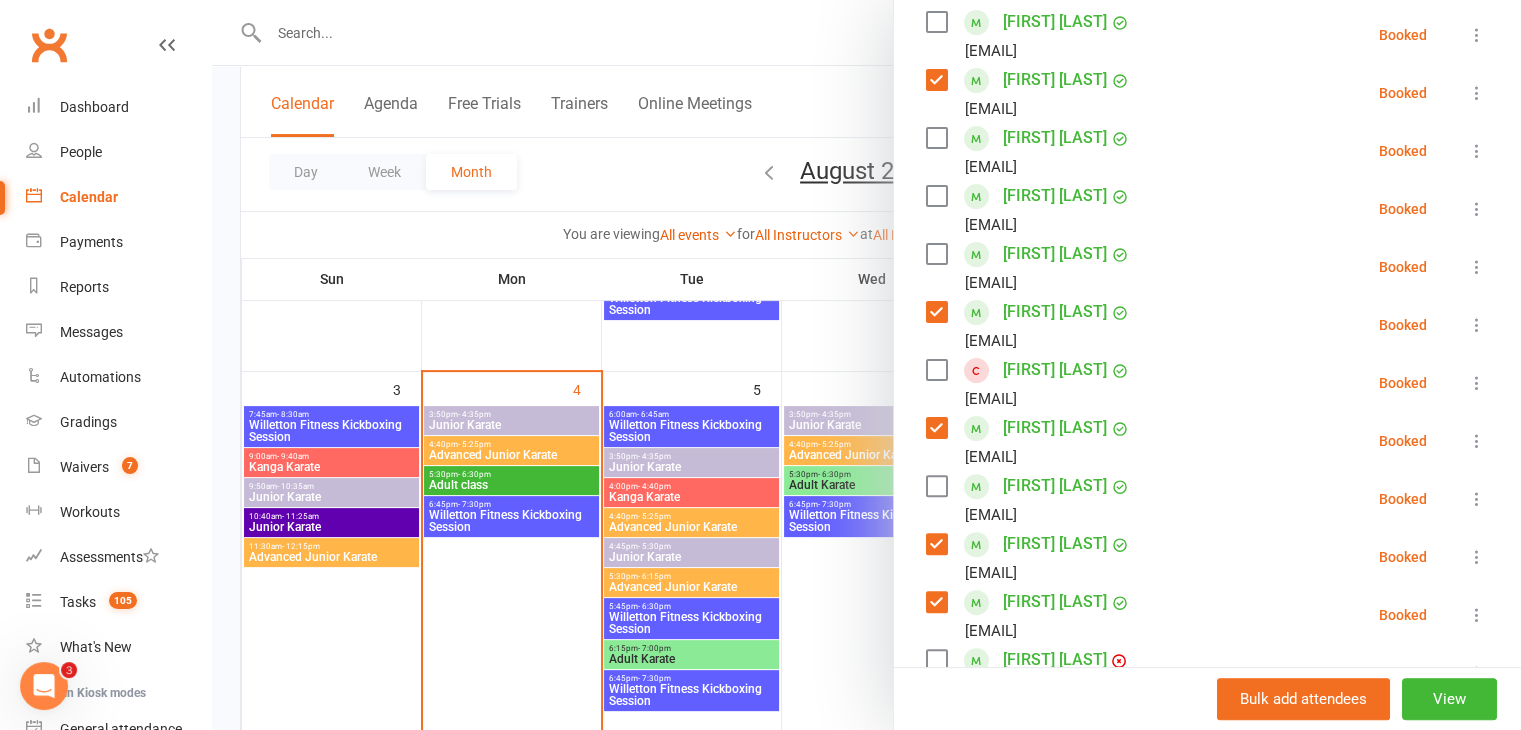 scroll, scrollTop: 479, scrollLeft: 0, axis: vertical 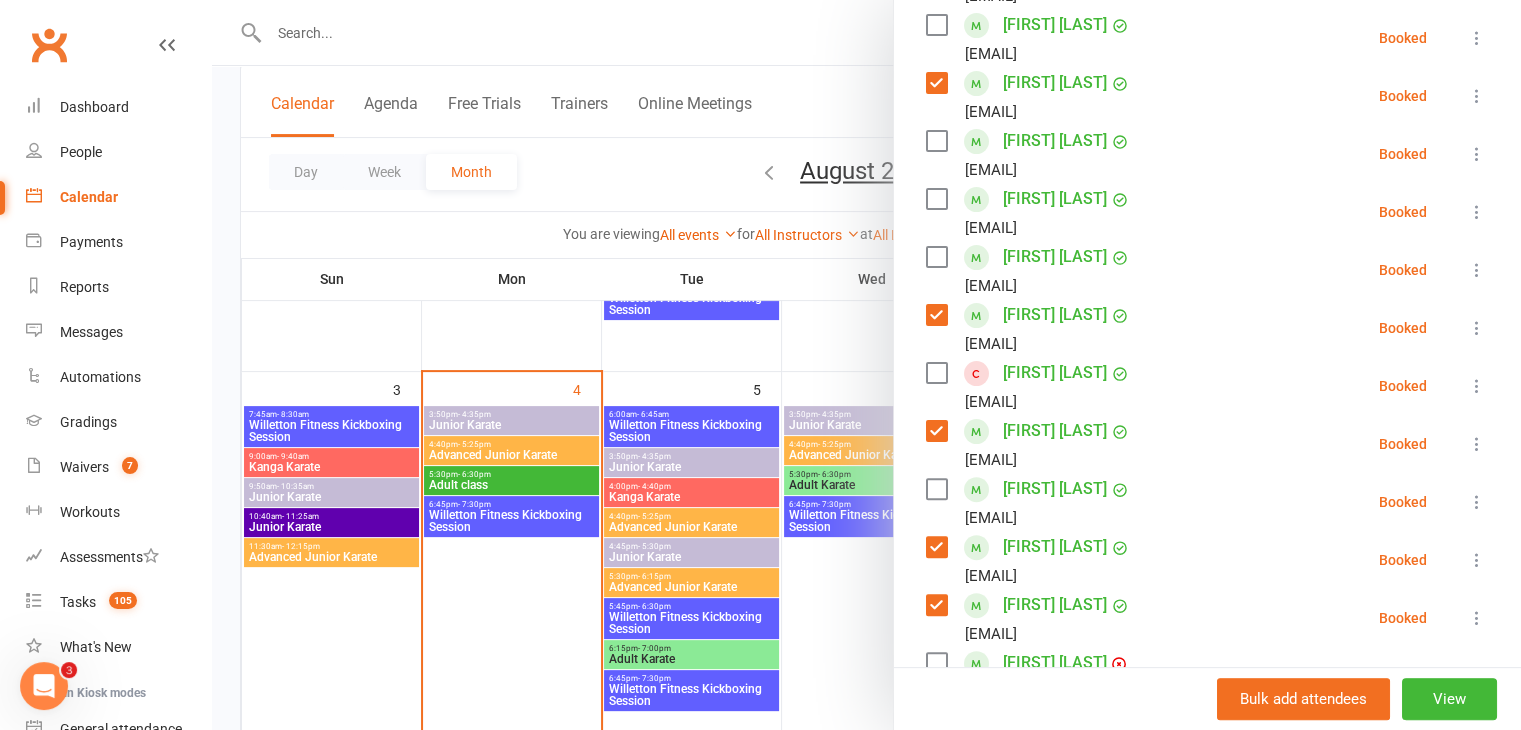 click at bounding box center [936, 141] 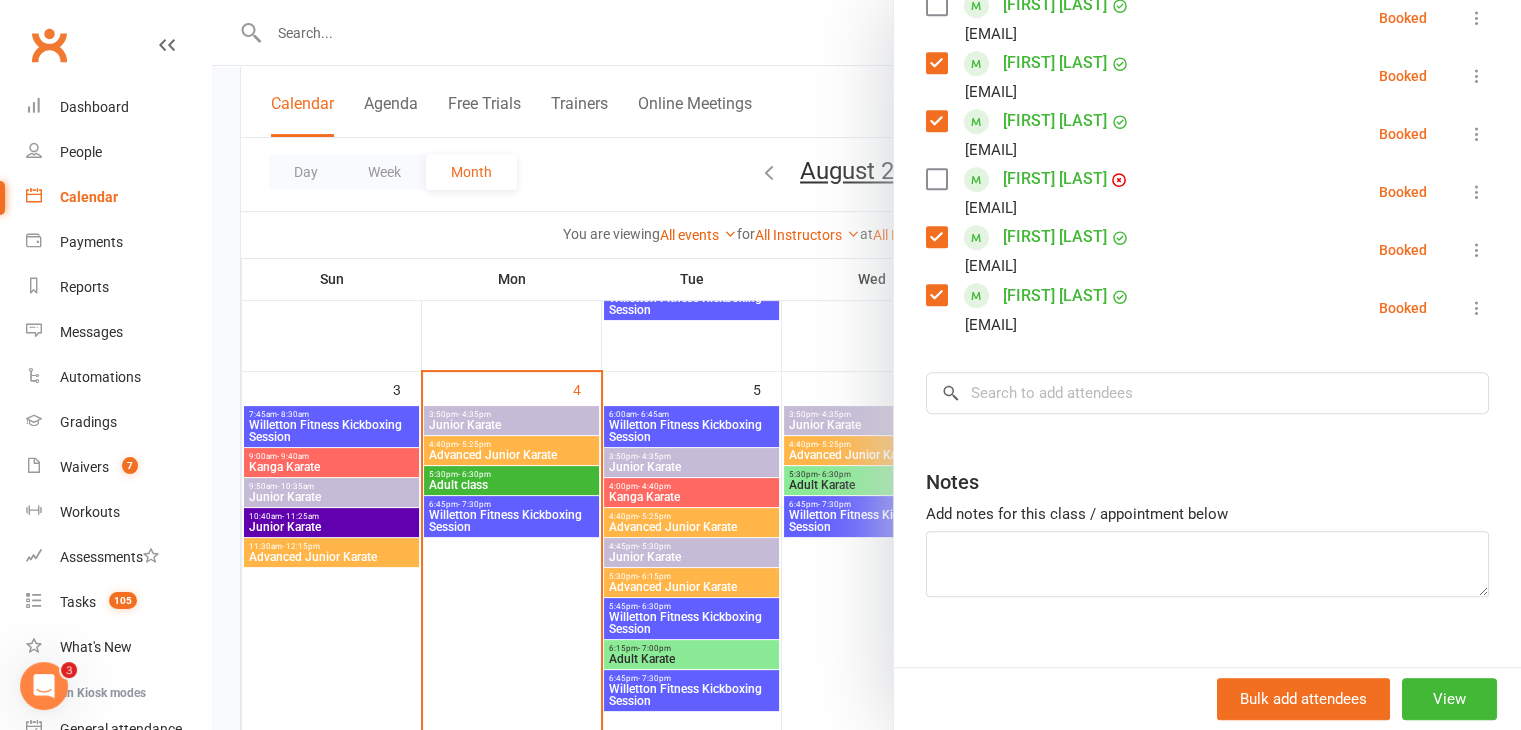 scroll, scrollTop: 986, scrollLeft: 0, axis: vertical 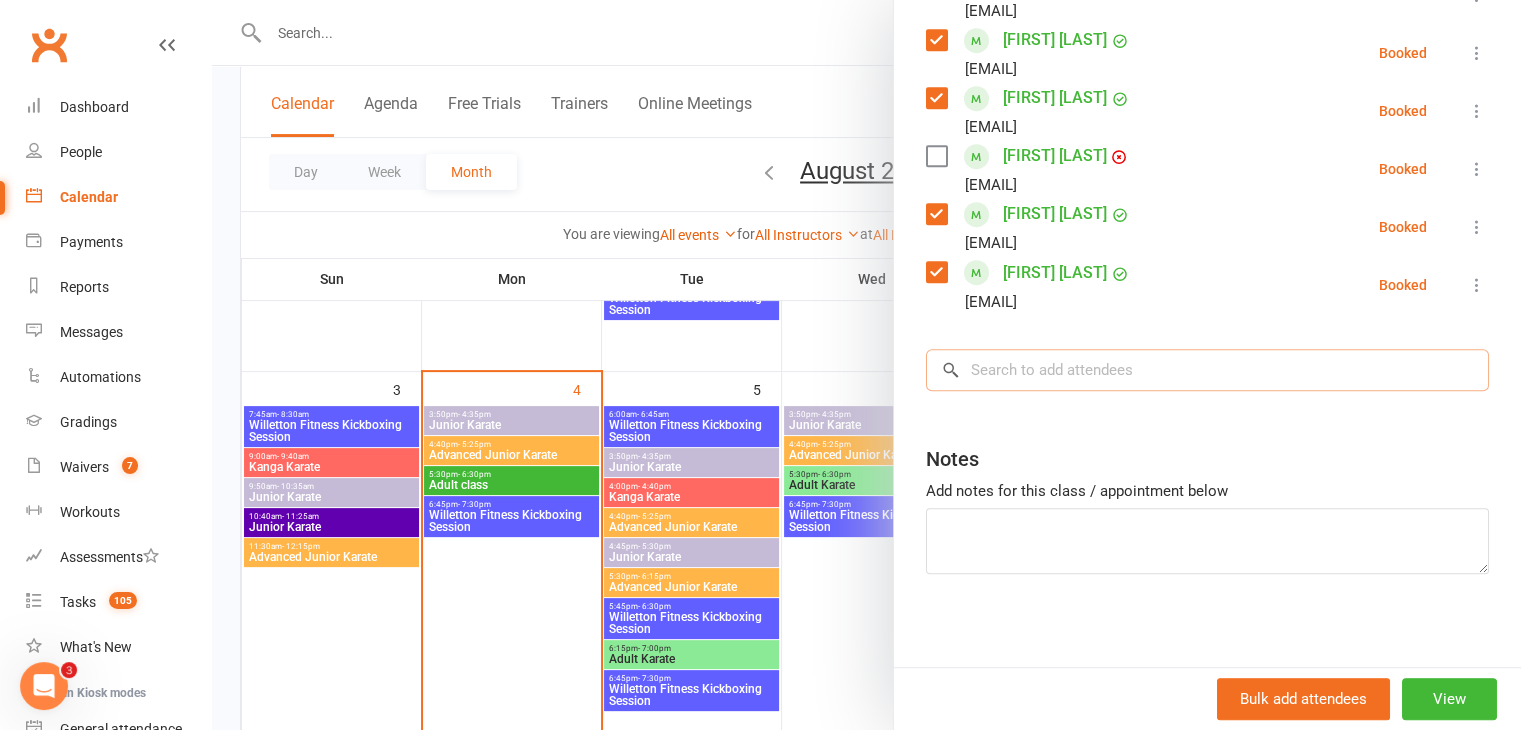 click at bounding box center [1207, 370] 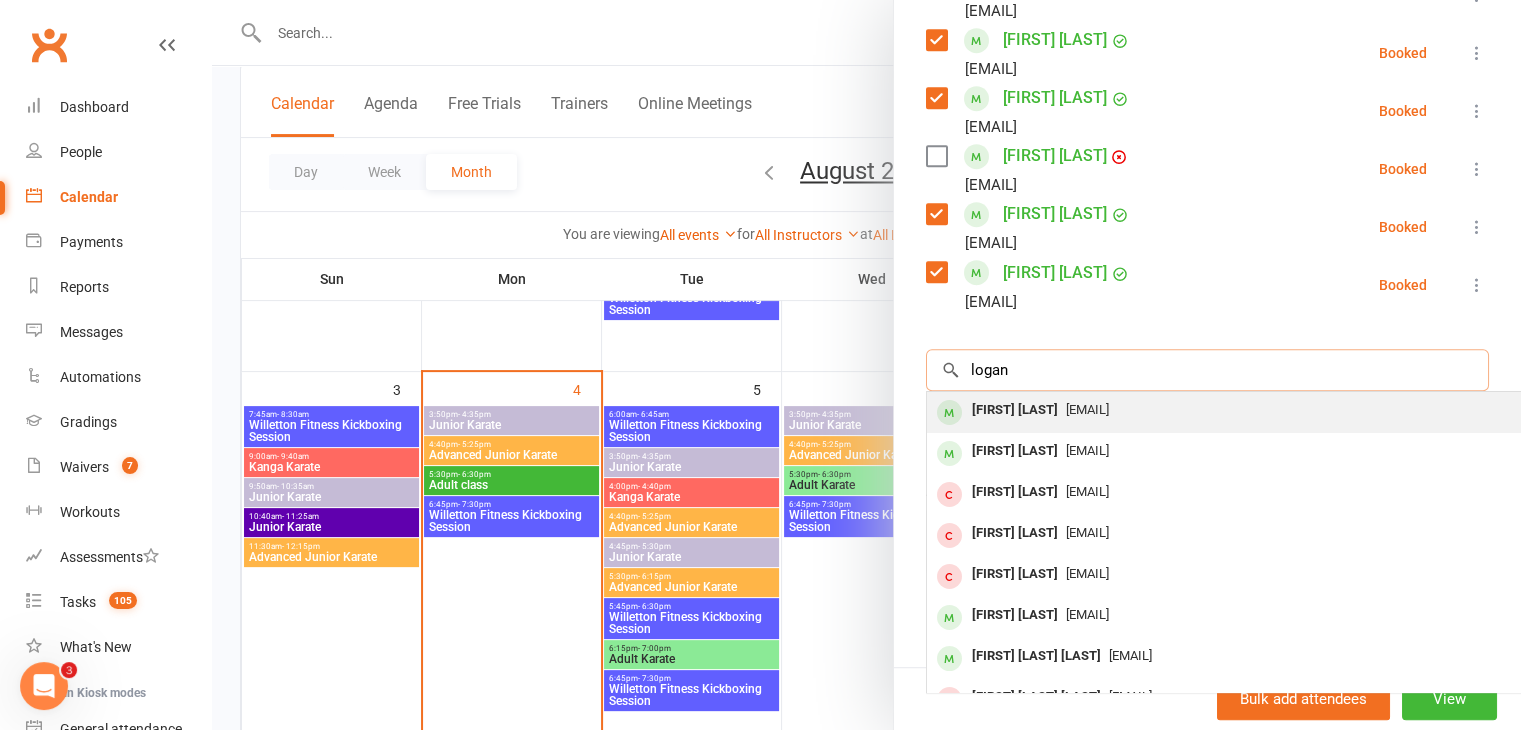 type on "logan" 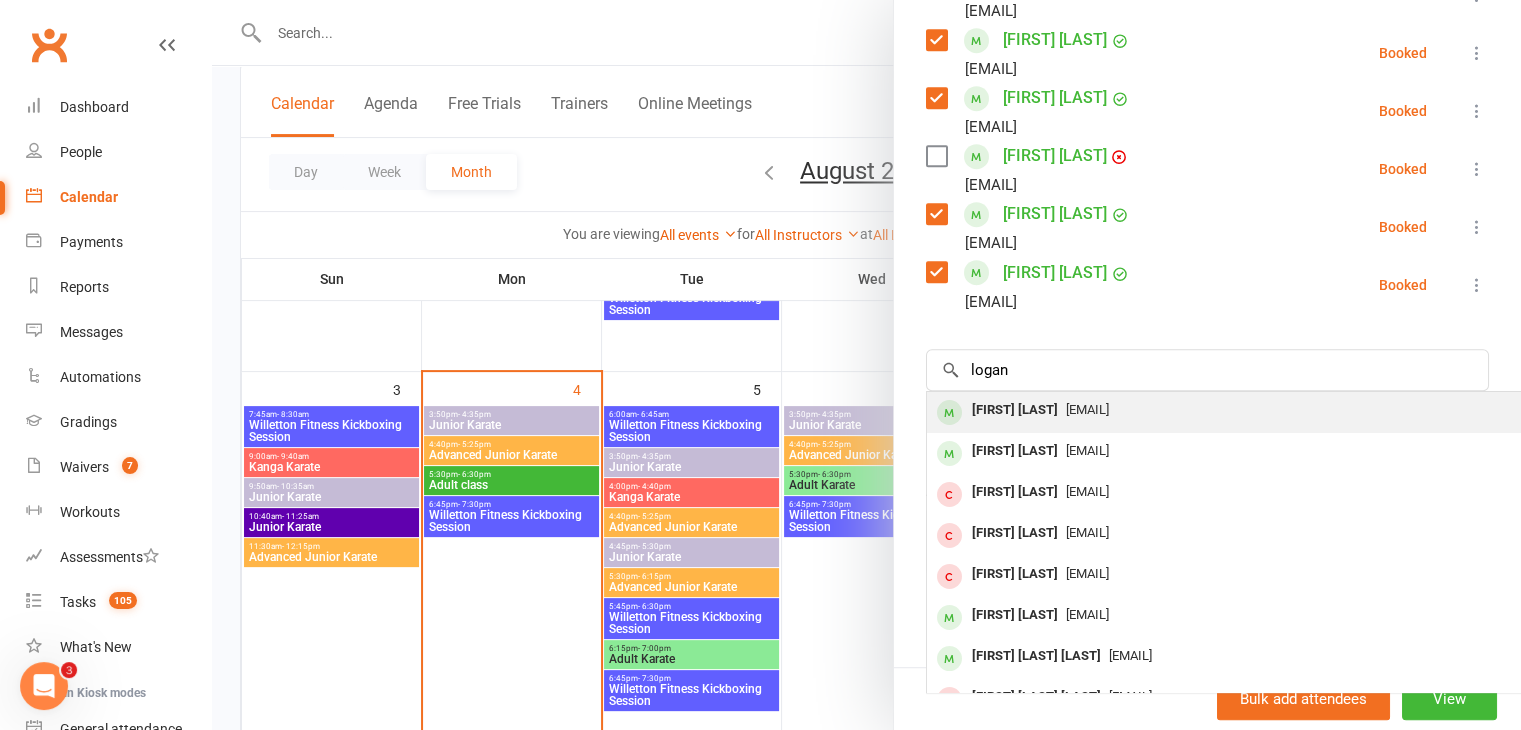 click on "[EMAIL]" at bounding box center [1087, 409] 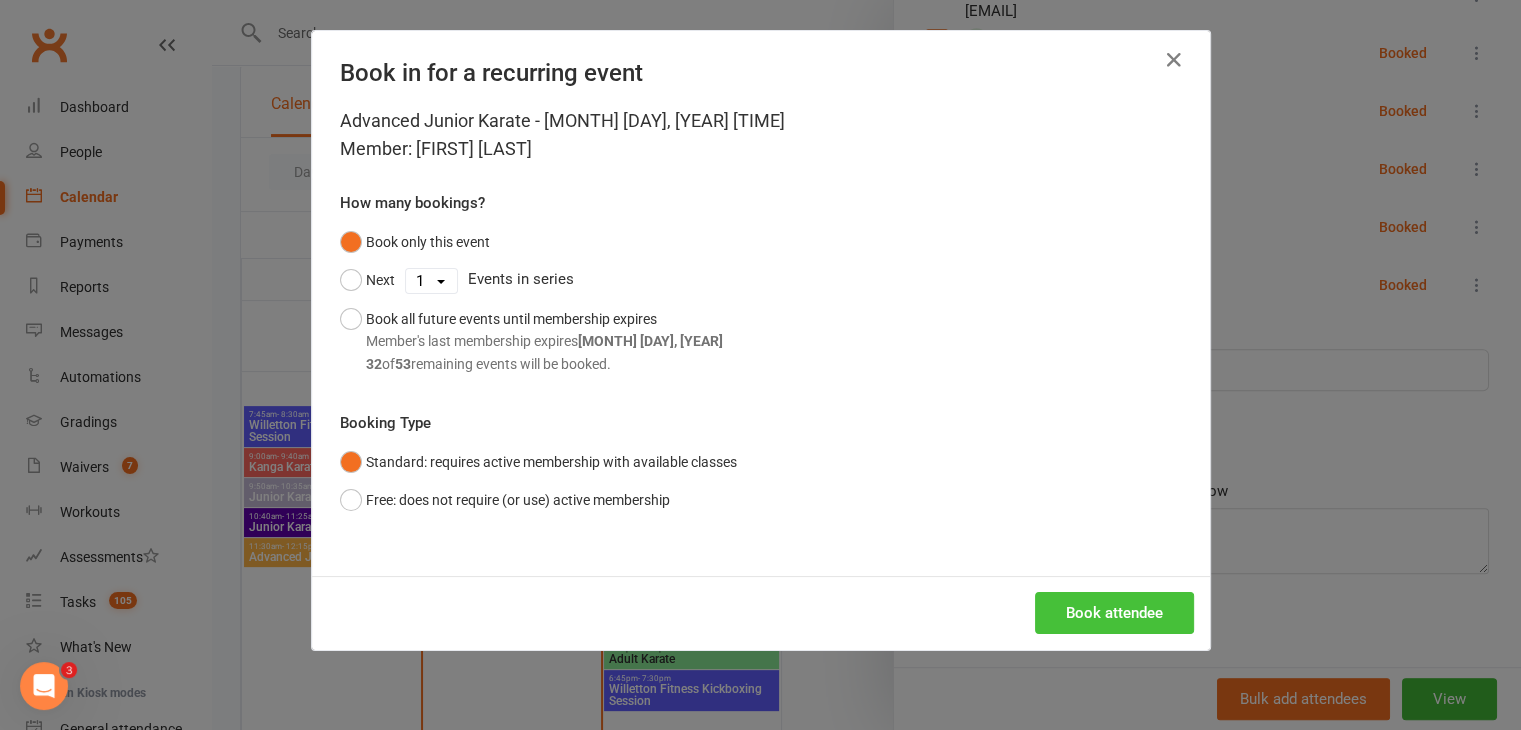 click on "Book attendee" at bounding box center (1114, 613) 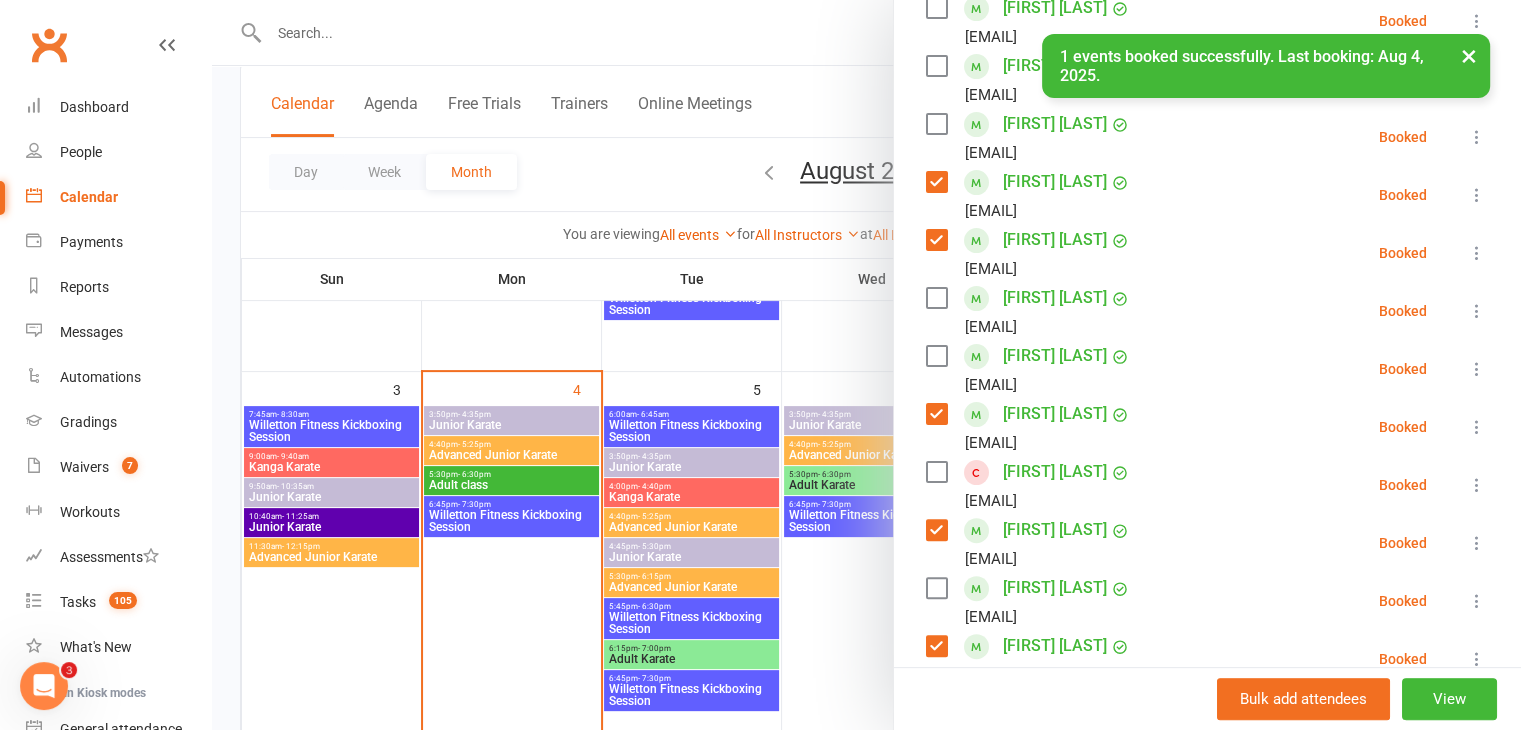 scroll, scrollTop: 437, scrollLeft: 0, axis: vertical 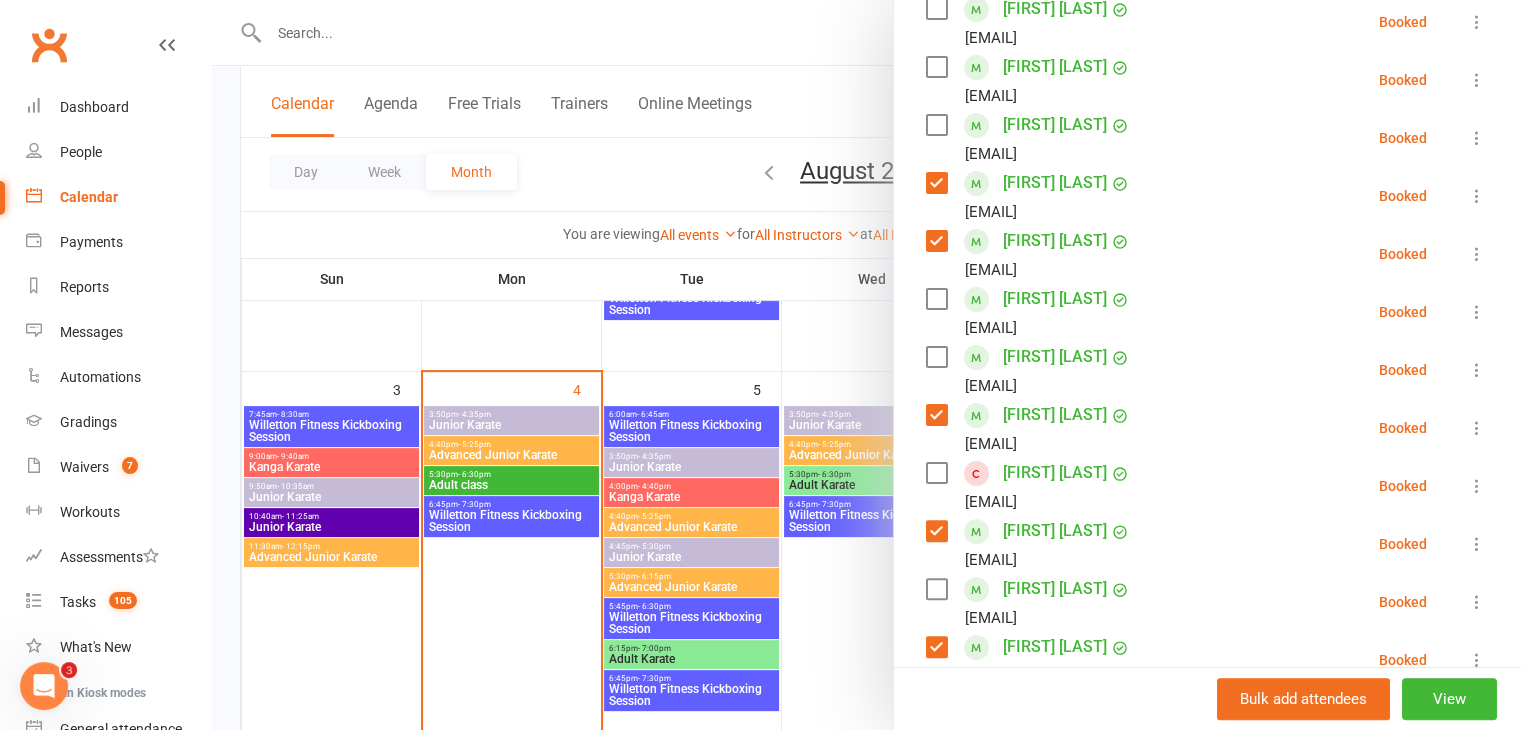 click at bounding box center [936, 125] 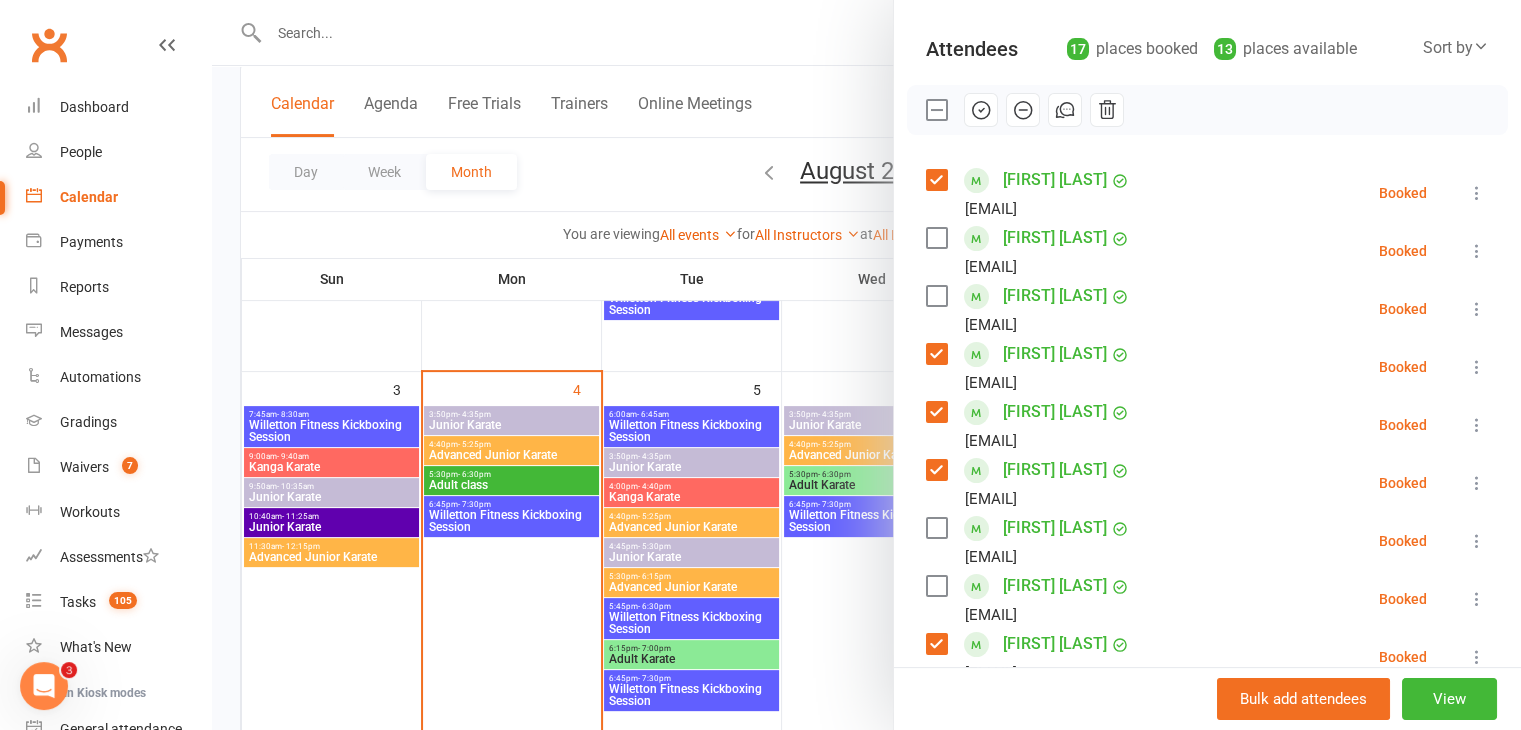 scroll, scrollTop: 0, scrollLeft: 0, axis: both 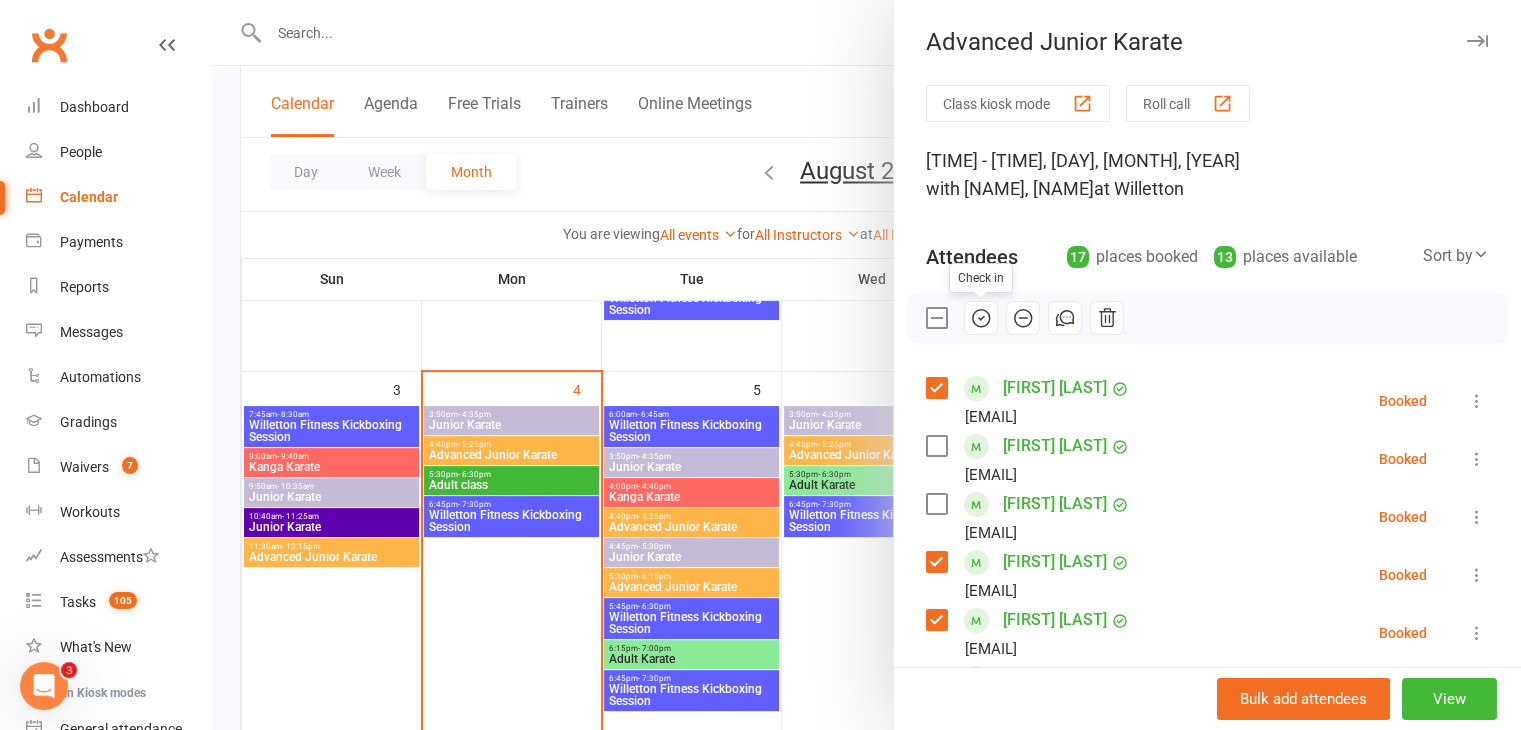 click 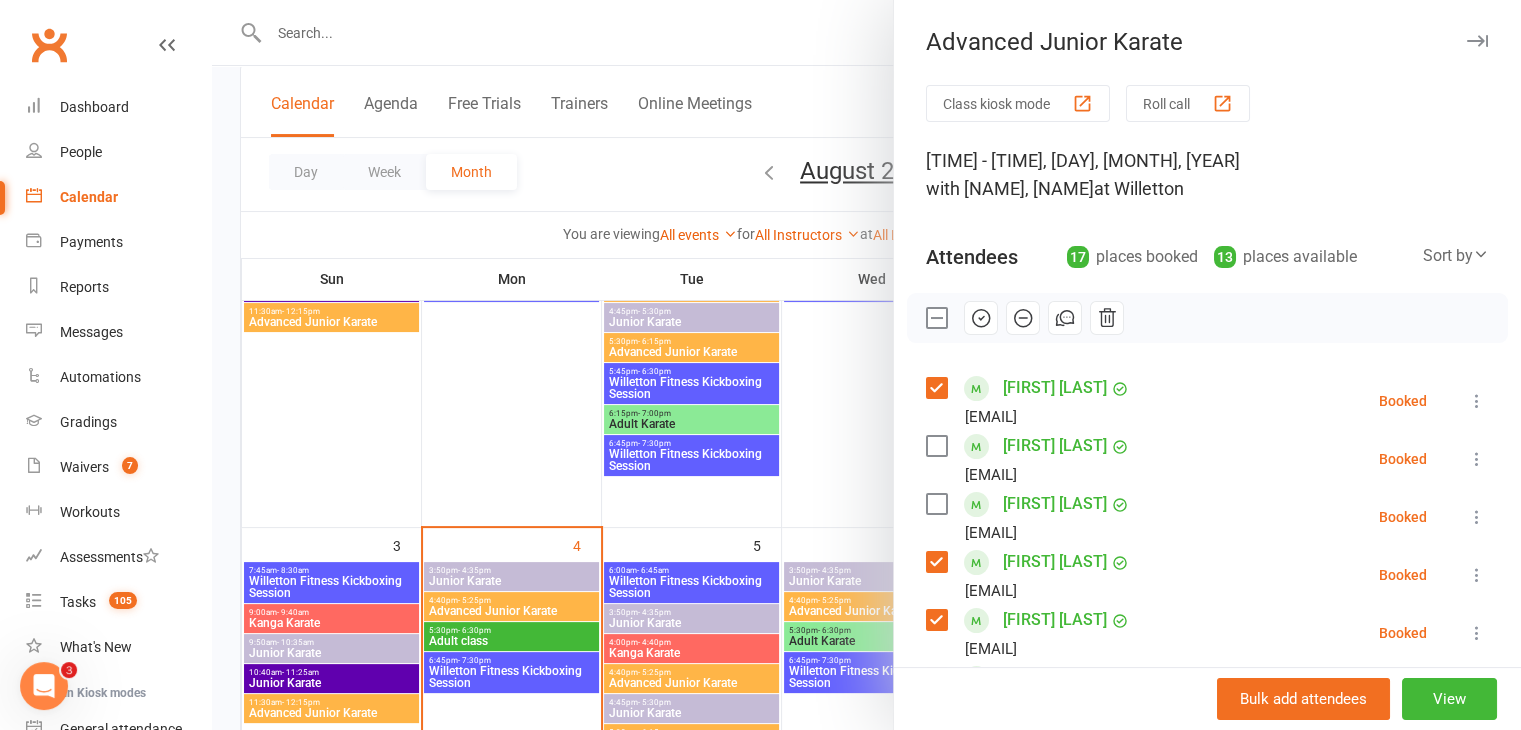 scroll, scrollTop: 134, scrollLeft: 0, axis: vertical 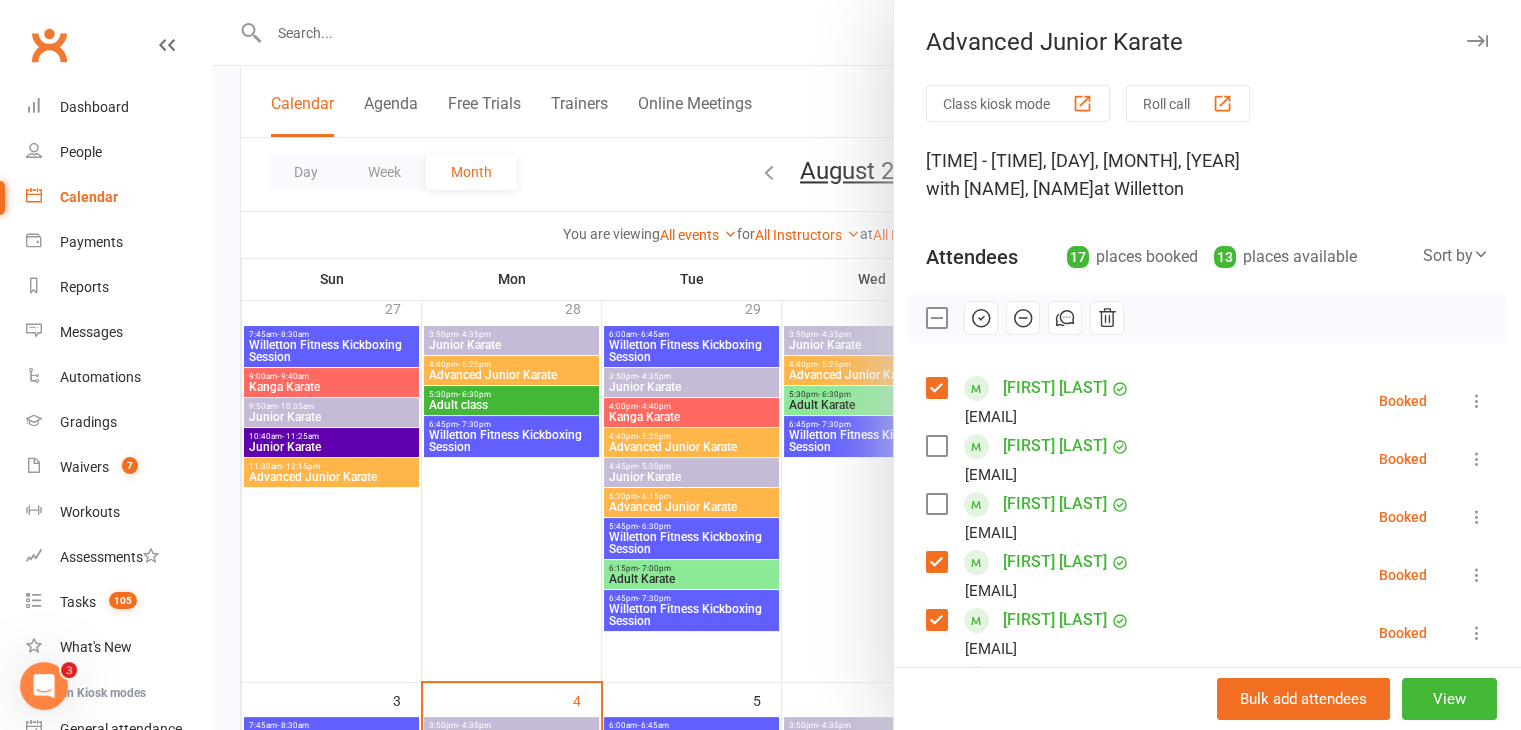 click at bounding box center (866, 365) 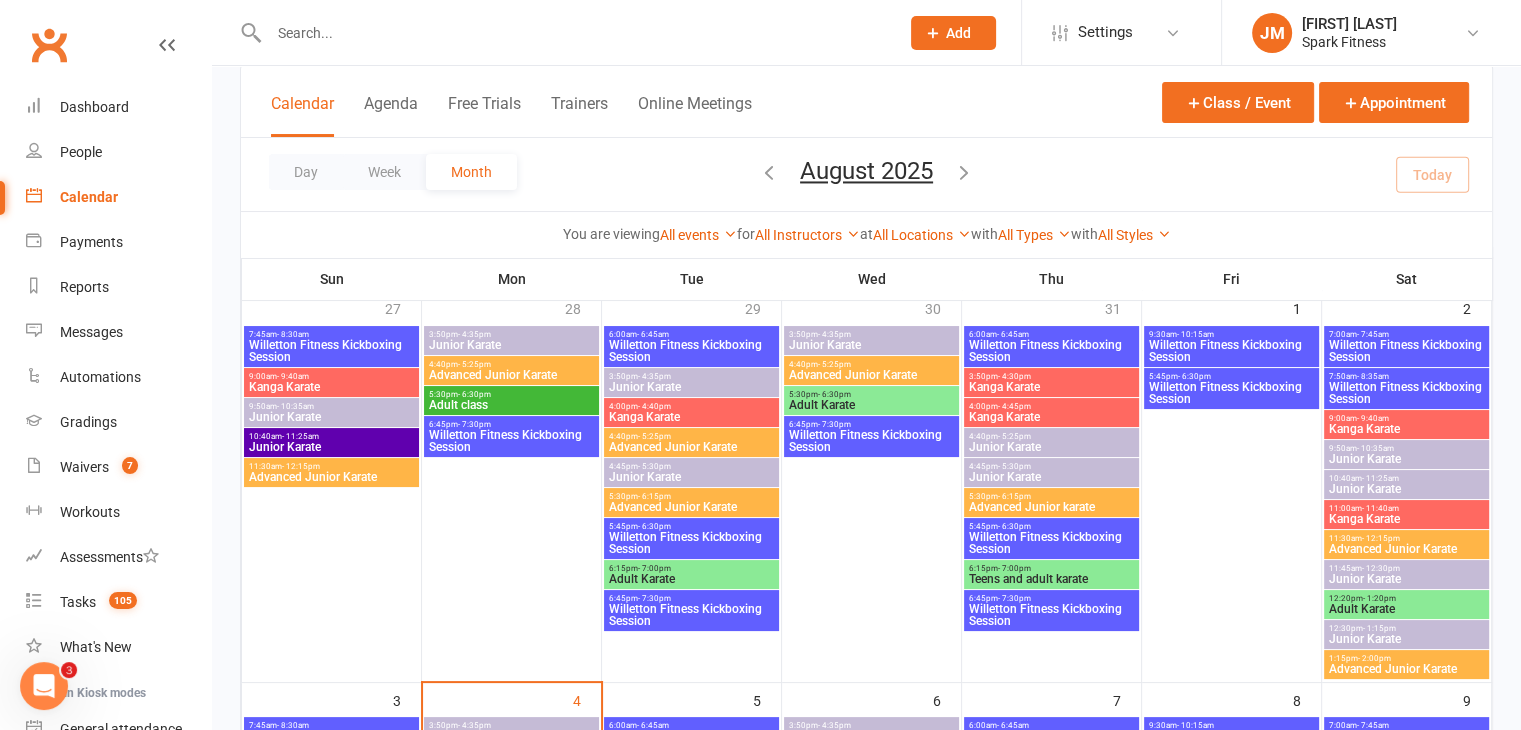 click on "[TIME] - [TIME]" at bounding box center (511, 364) 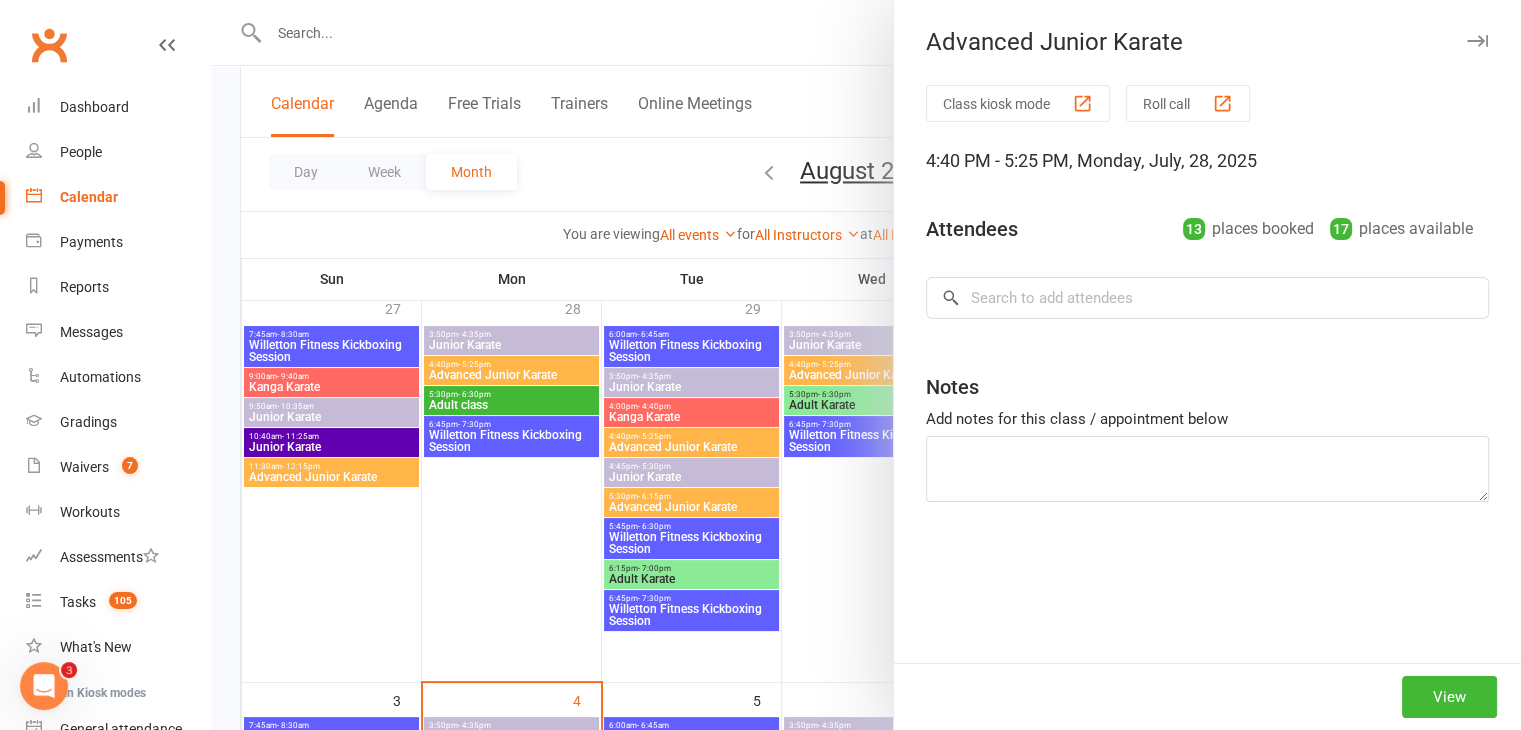 click at bounding box center (866, 365) 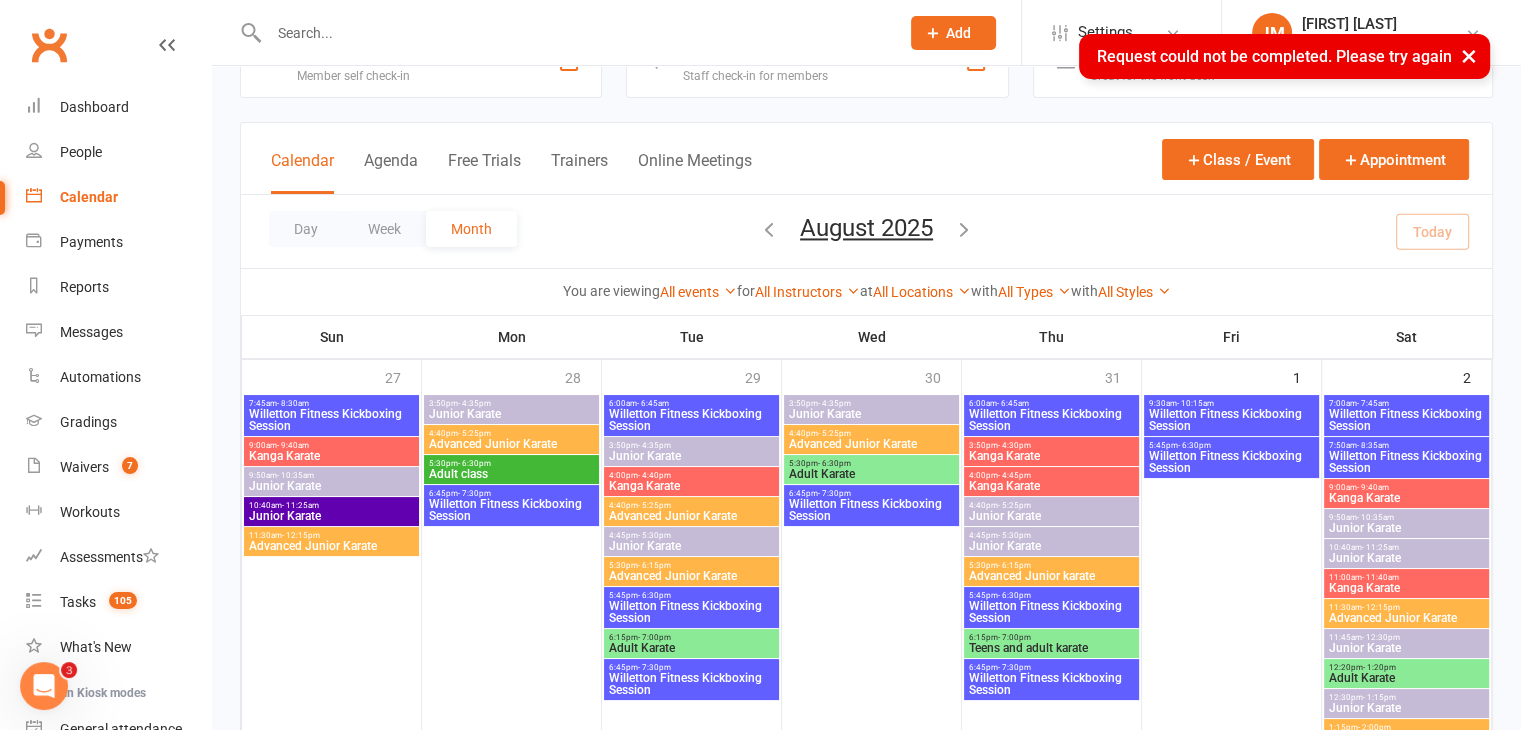 scroll, scrollTop: 62, scrollLeft: 0, axis: vertical 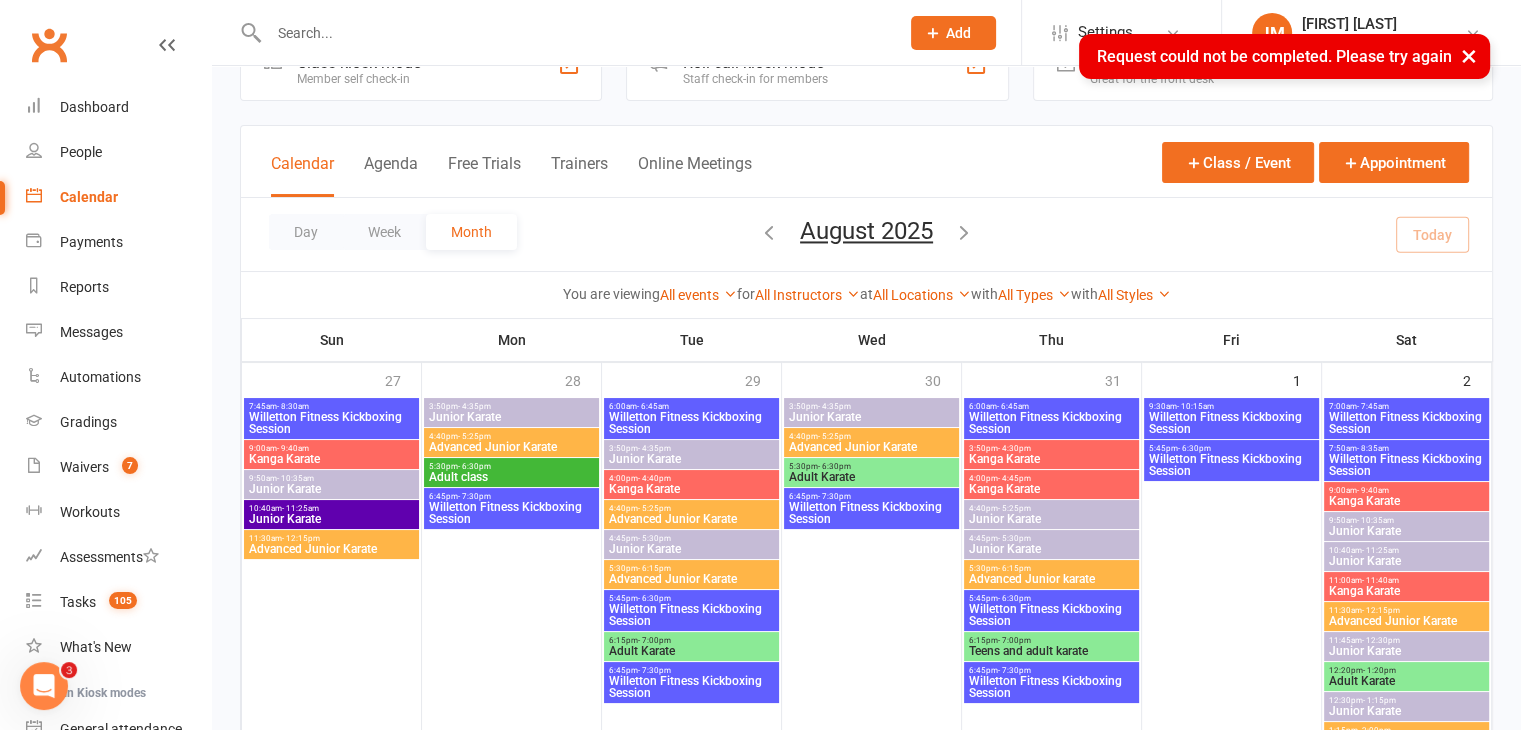 click on "Advanced Junior Karate" at bounding box center [511, 447] 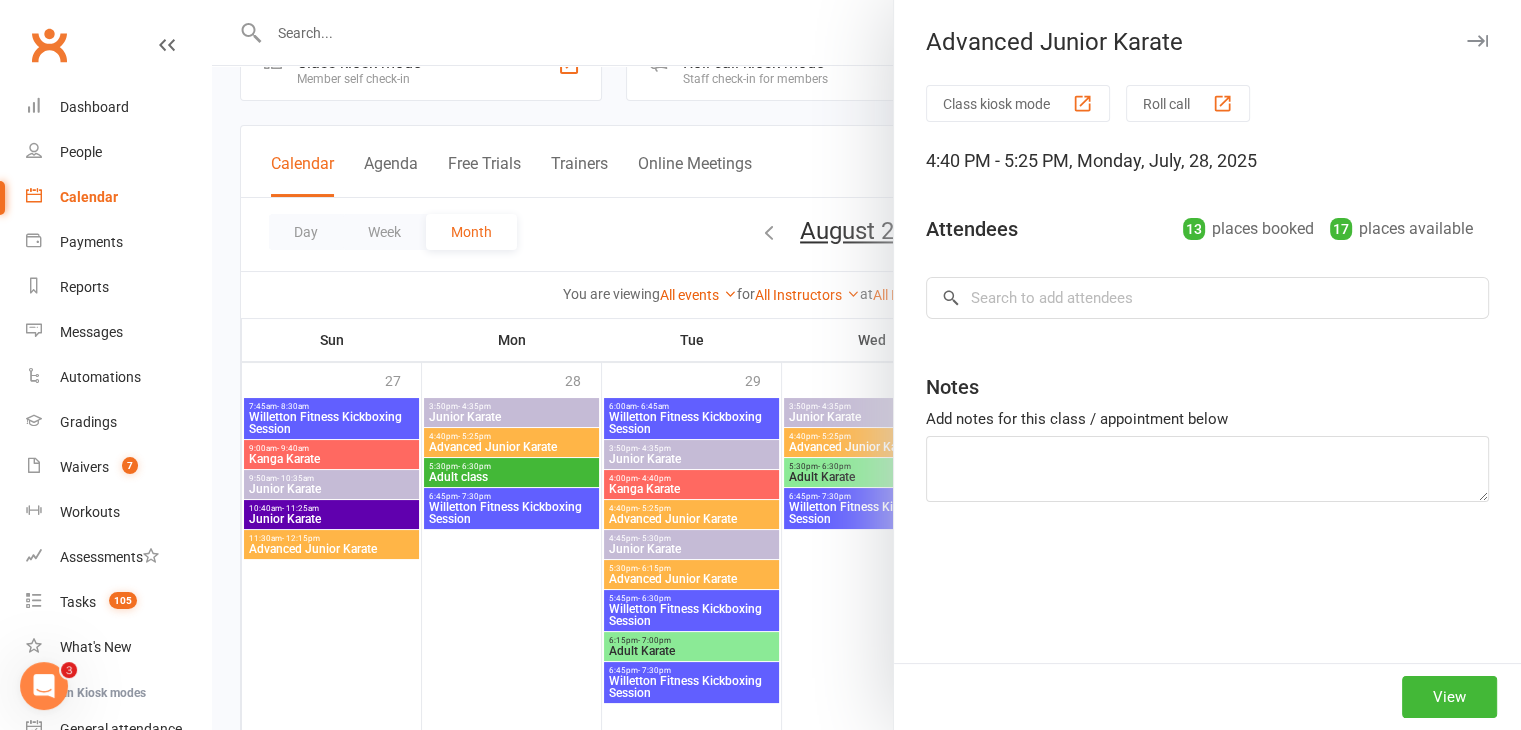 click at bounding box center [866, 365] 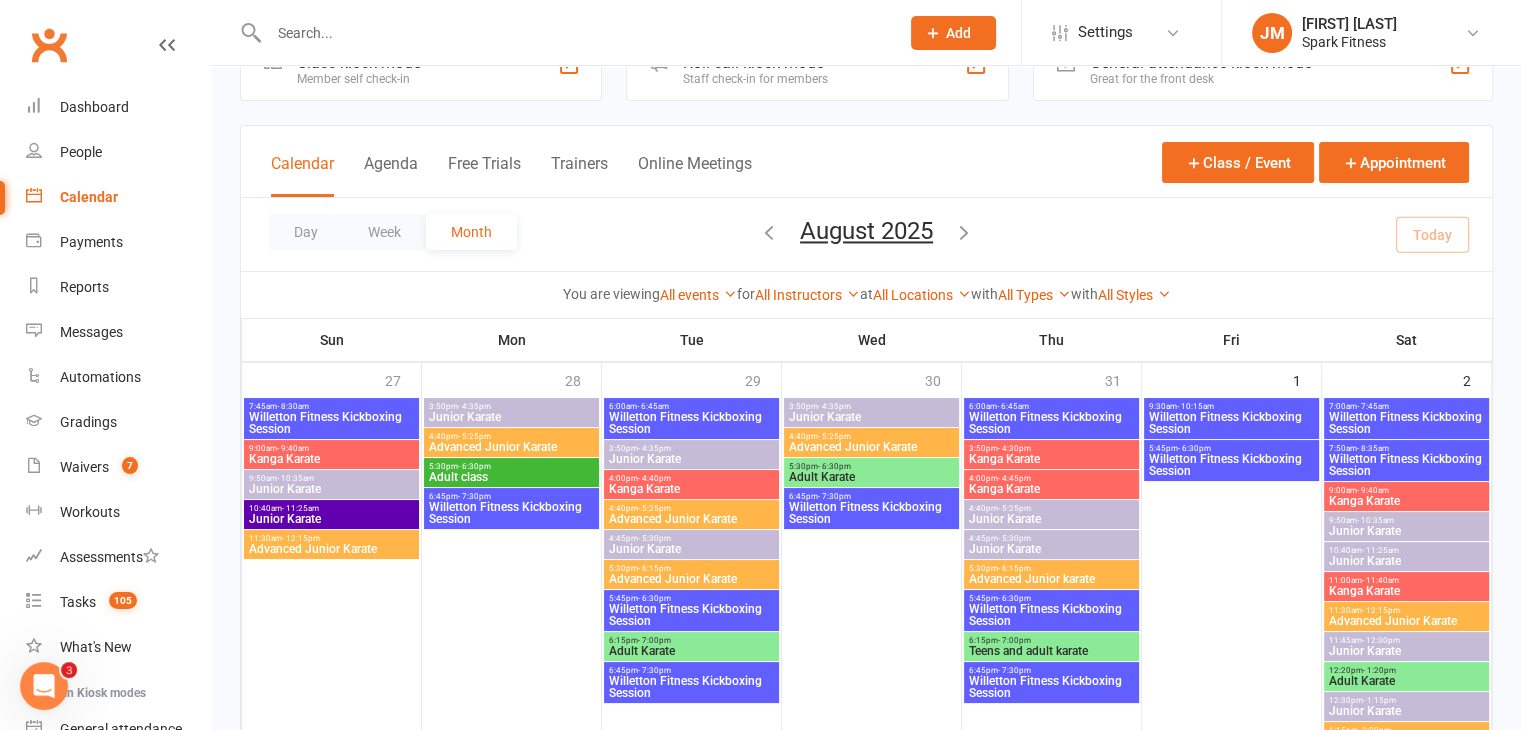 click at bounding box center [769, 232] 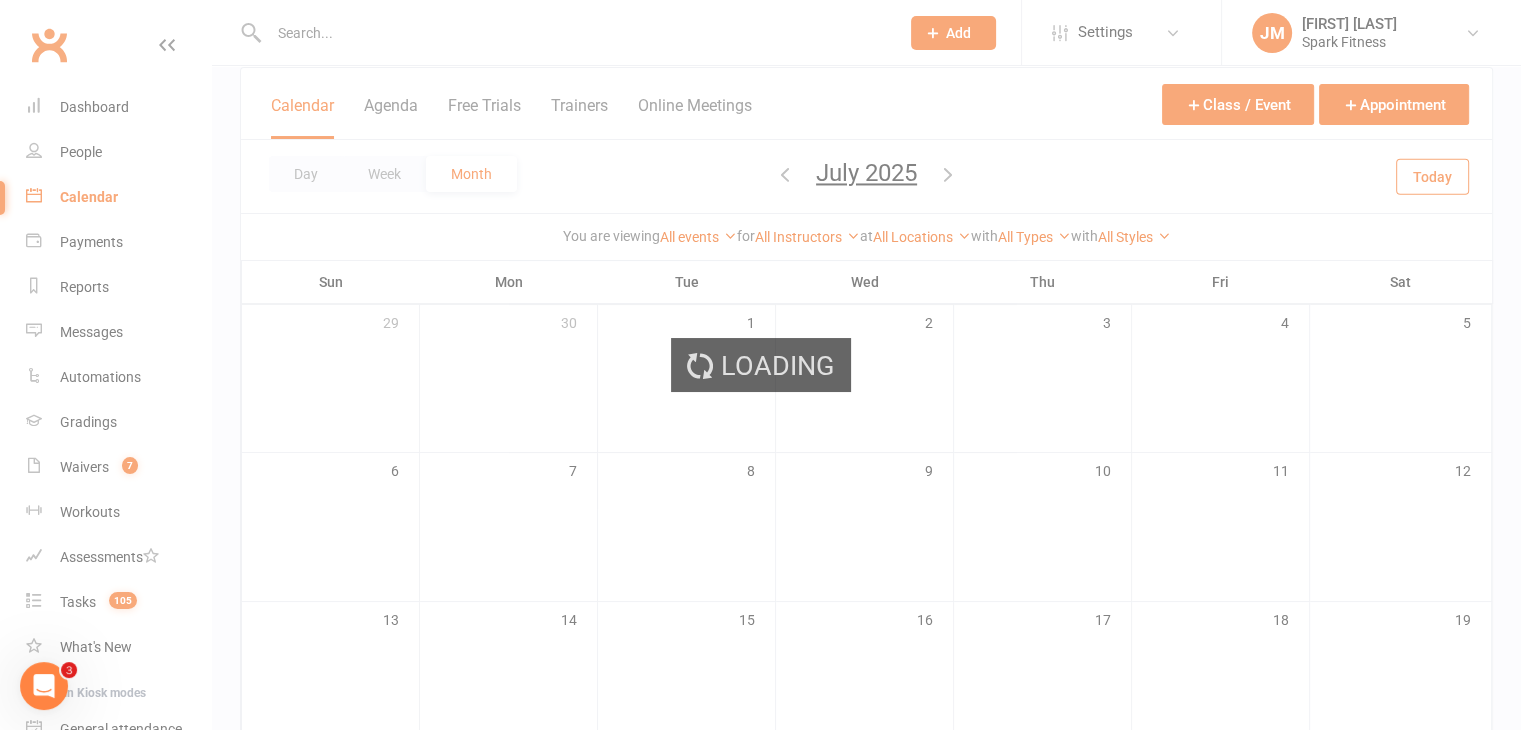 scroll, scrollTop: 123, scrollLeft: 0, axis: vertical 